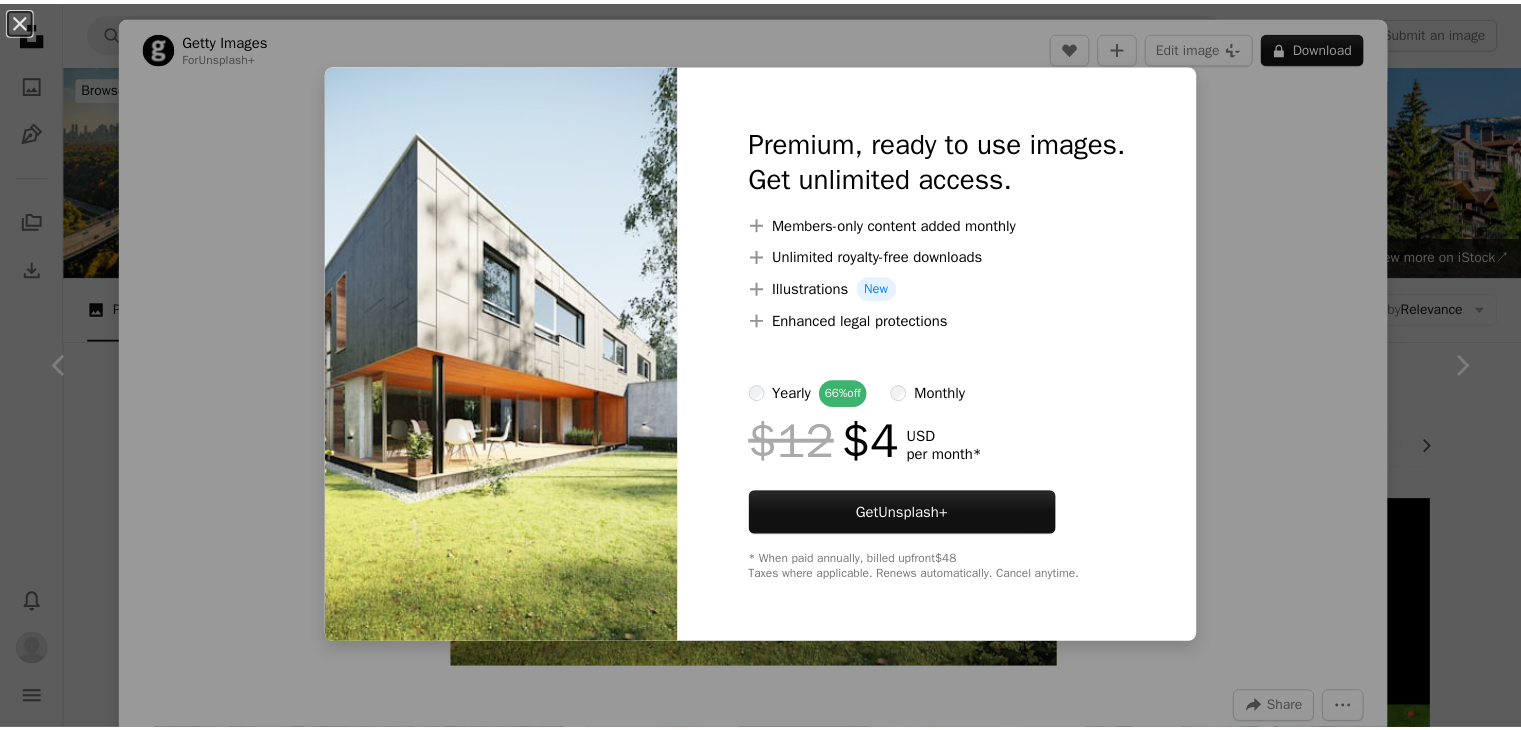 scroll, scrollTop: 1800, scrollLeft: 0, axis: vertical 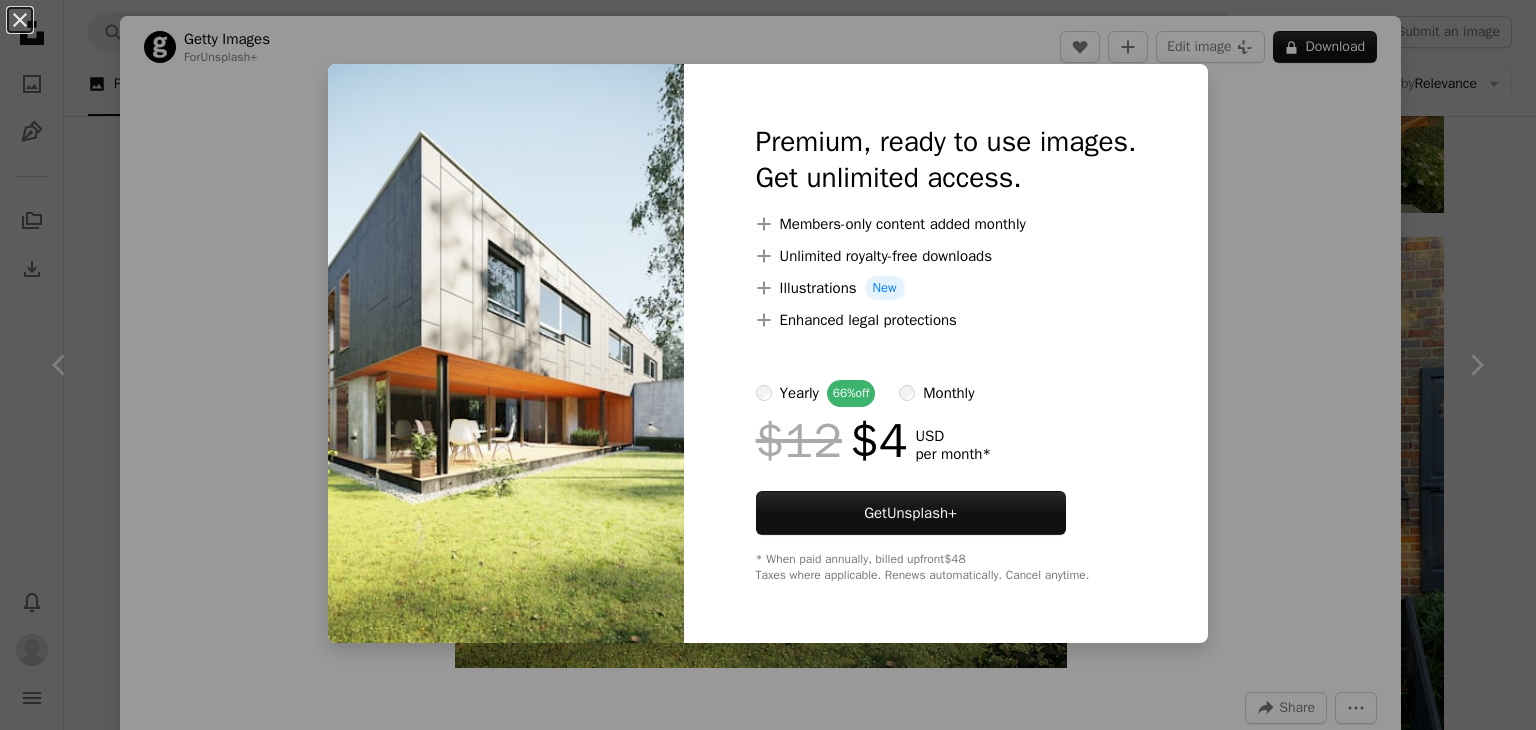 click on "An X shape Premium, ready to use images. Get unlimited access. A plus sign Members-only content added monthly A plus sign Unlimited royalty-free downloads A plus sign Illustrations  New A plus sign Enhanced legal protections yearly 66%  off monthly $12   $4 USD per month * Get  Unsplash+ * When paid annually, billed upfront  $48 Taxes where applicable. Renews automatically. Cancel anytime." at bounding box center [768, 365] 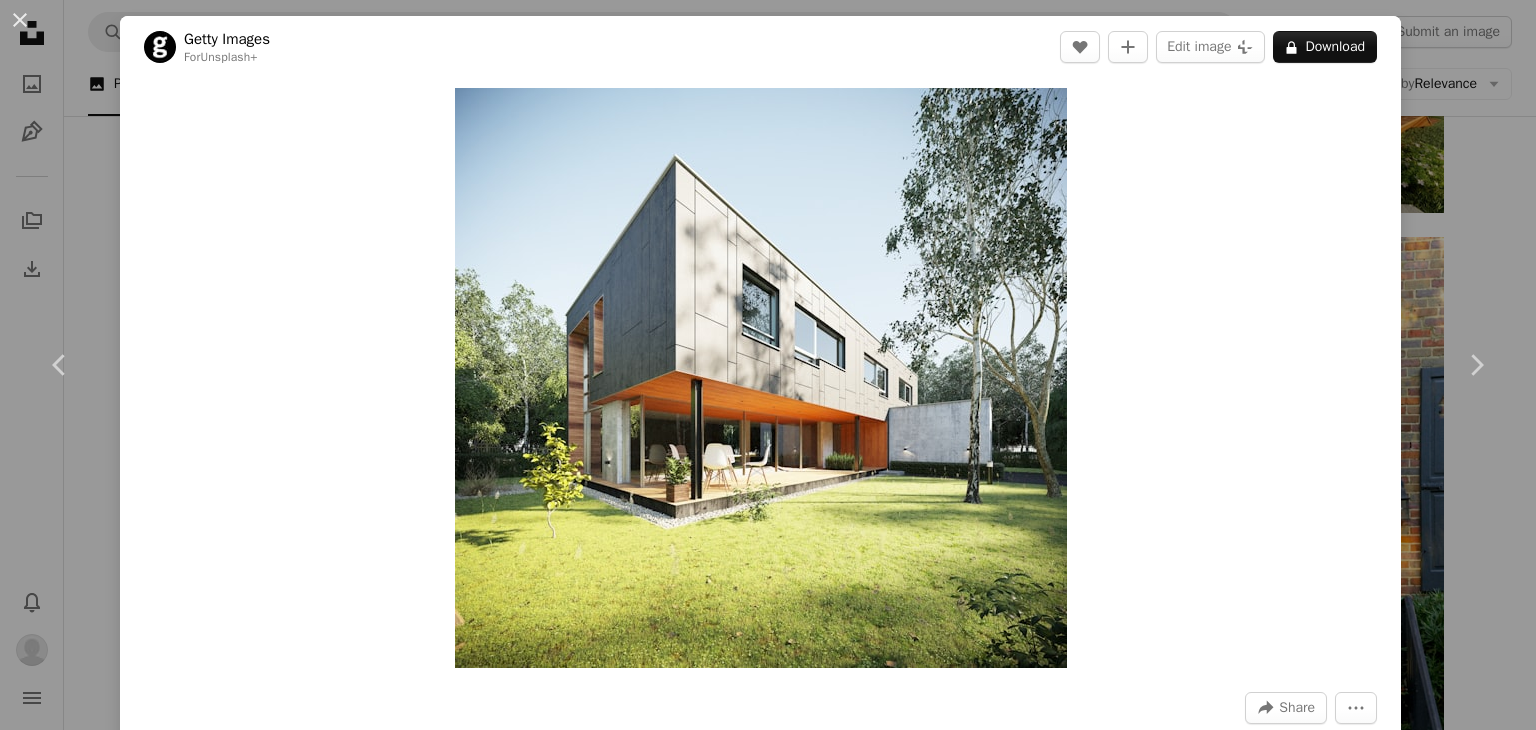 click on "An X shape Chevron left Chevron right Getty Images For Unsplash+ A heart A plus sign Edit image   Plus sign for Unsplash+ A lock   Download Zoom in A forward-right arrow Share More Actions Calendar outlined Published on [MONTH] [DAY], [YEAR] Safety Licensed under the Unsplash+ License business technology city house luxury engineering industry cityscape villa outdoors skyscraper tower shape office building exterior financial building built structure downtown district residential district Related images Plus sign for Unsplash+ A heart A plus sign Hartono Creative Studio For Unsplash+ A lock Download Plus sign for Unsplash+ A heart A plus sign Getty Images For Unsplash+ A lock Download Plus sign for Unsplash+ A heart A plus sign Getty Images For Unsplash+ A lock Download Plus sign for Unsplash+ A heart A plus sign Hartono Creative Studio For Unsplash+ A lock Download Plus sign for Unsplash+ A heart A plus sign Getty Images For Unsplash+ A lock Download Plus sign for Unsplash+ A heart A plus sign For" at bounding box center (768, 365) 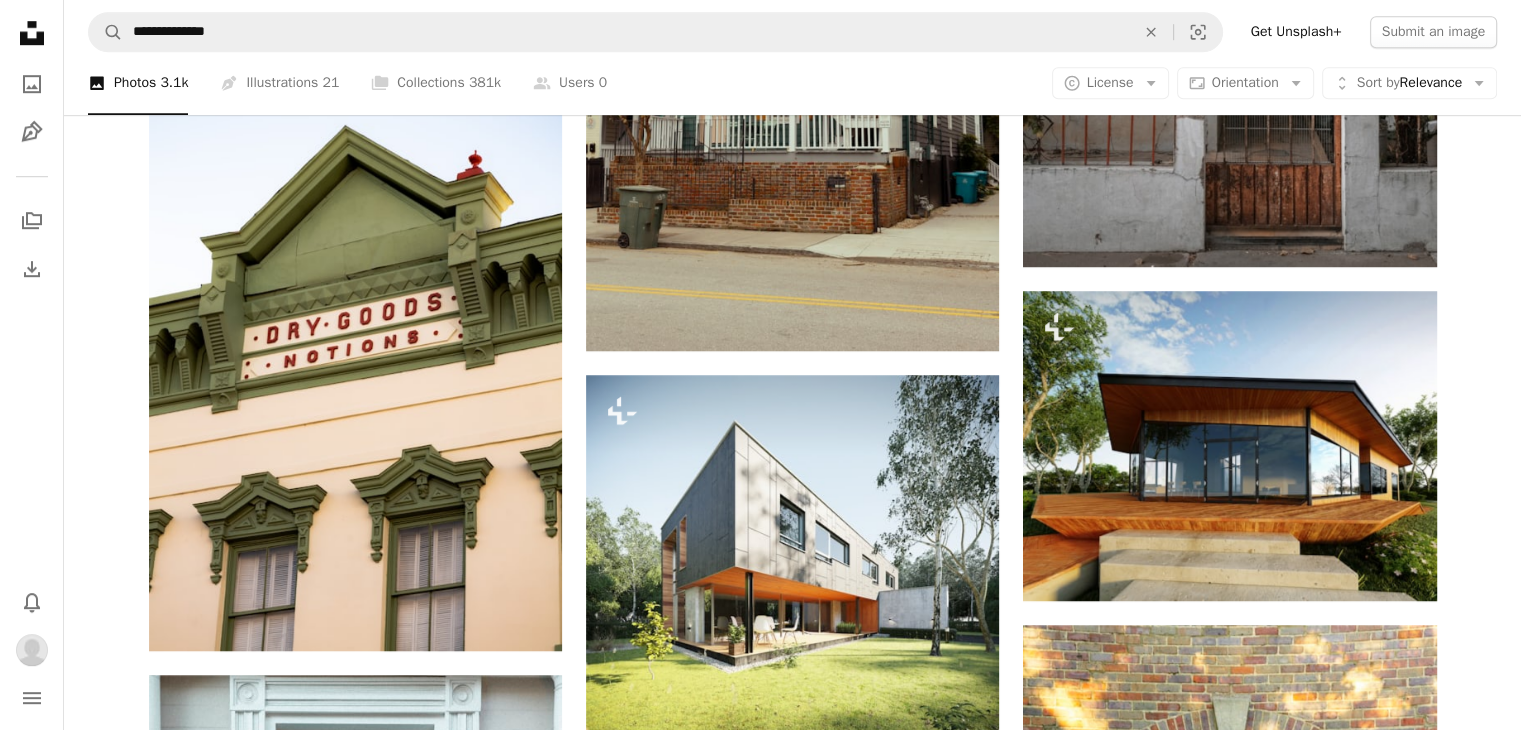 scroll, scrollTop: 1600, scrollLeft: 0, axis: vertical 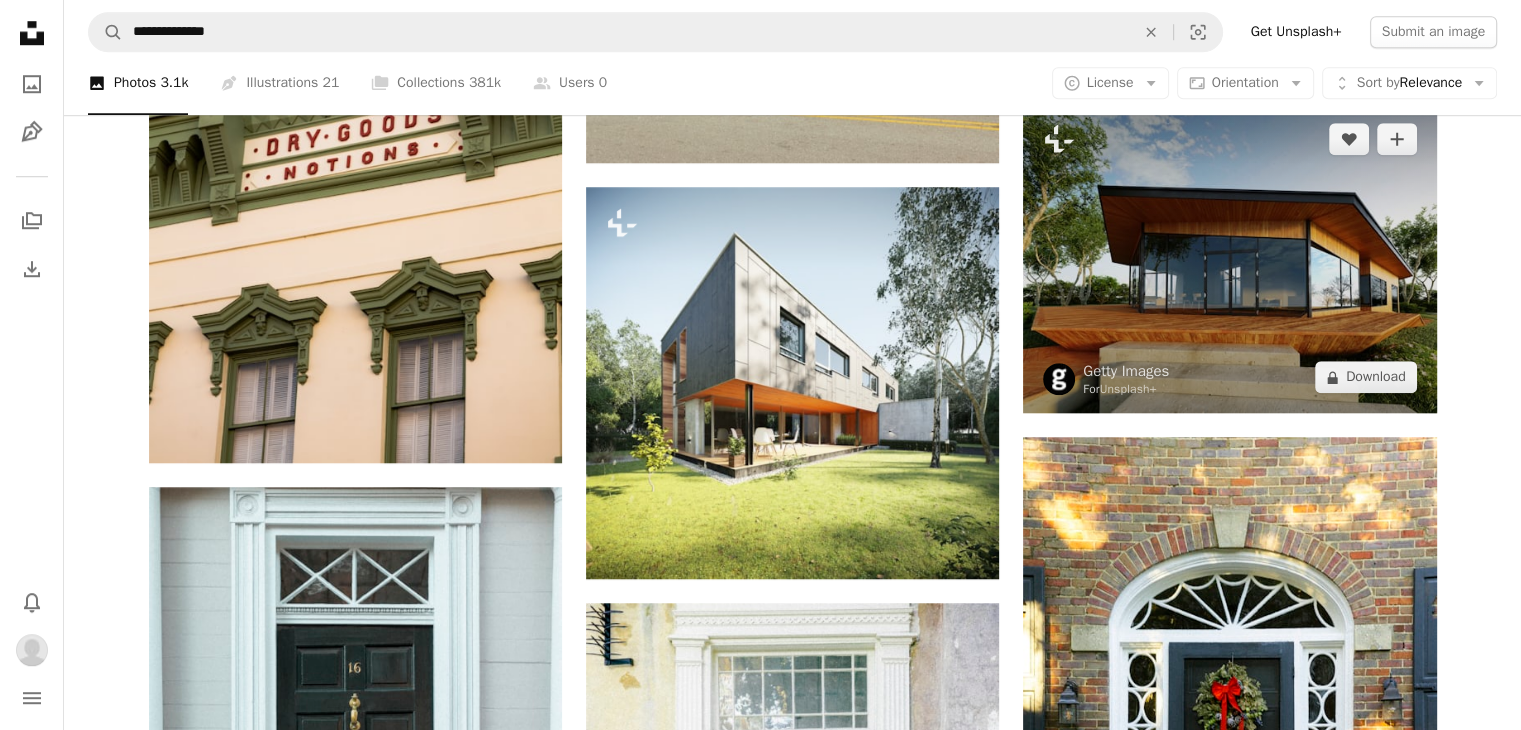 click at bounding box center (1059, 379) 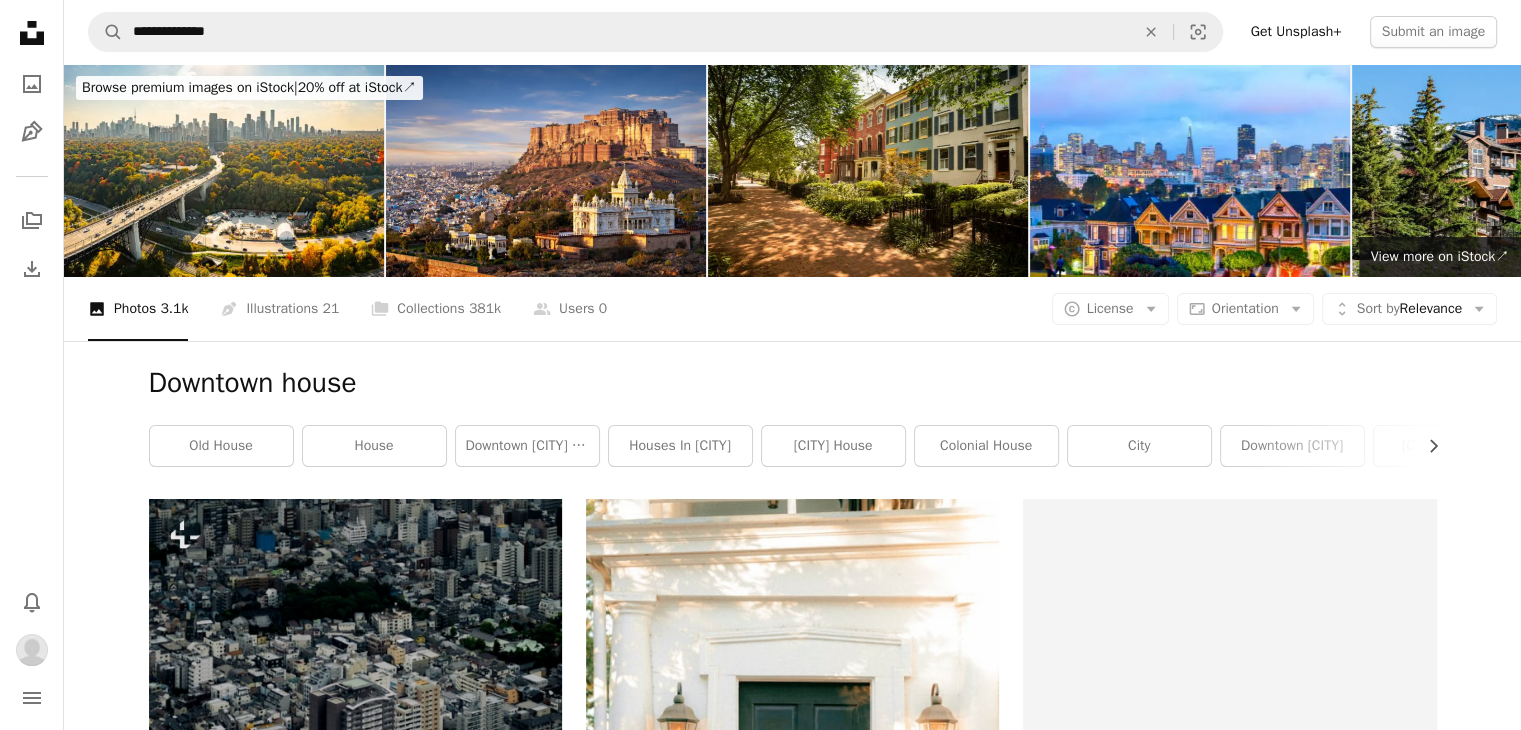 scroll, scrollTop: 1600, scrollLeft: 0, axis: vertical 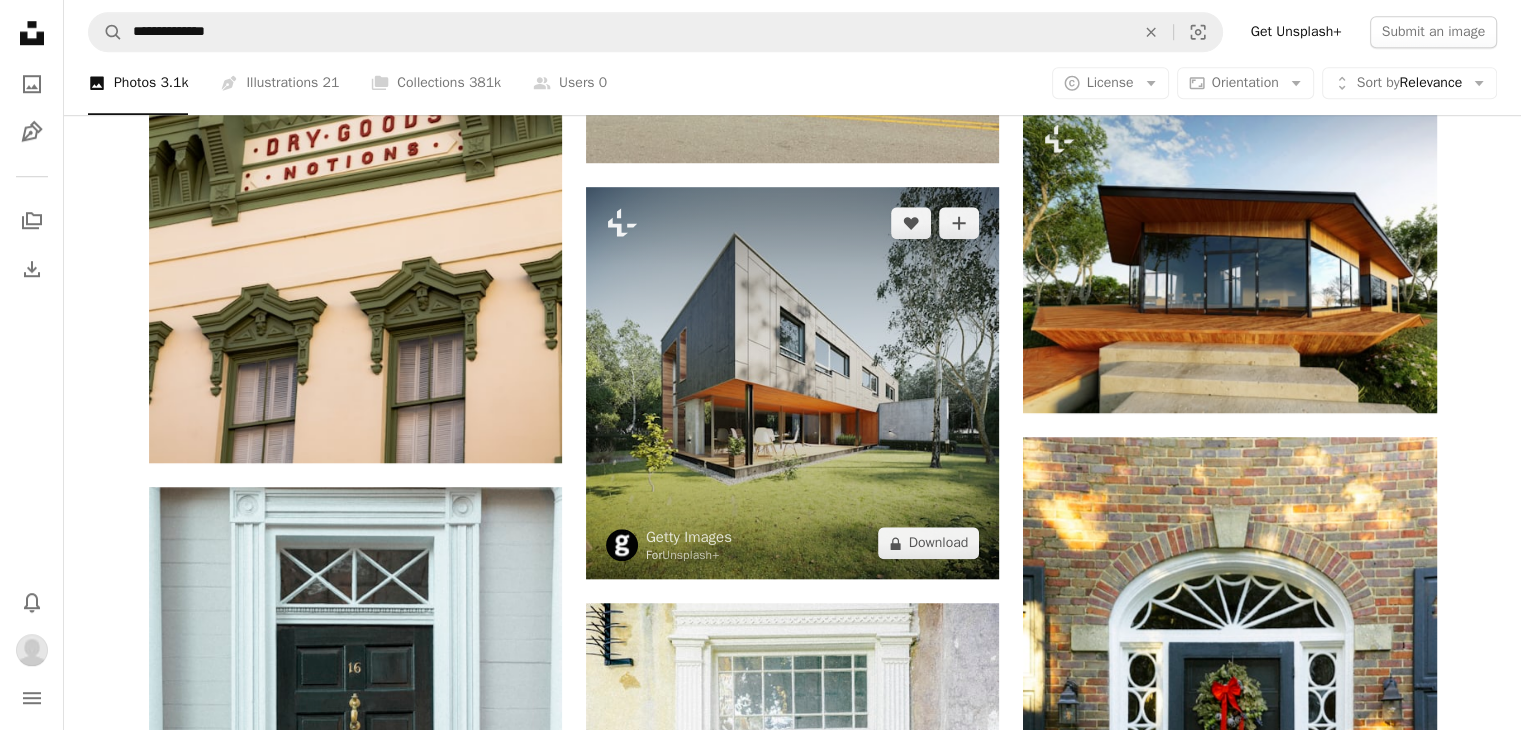 click at bounding box center (792, 383) 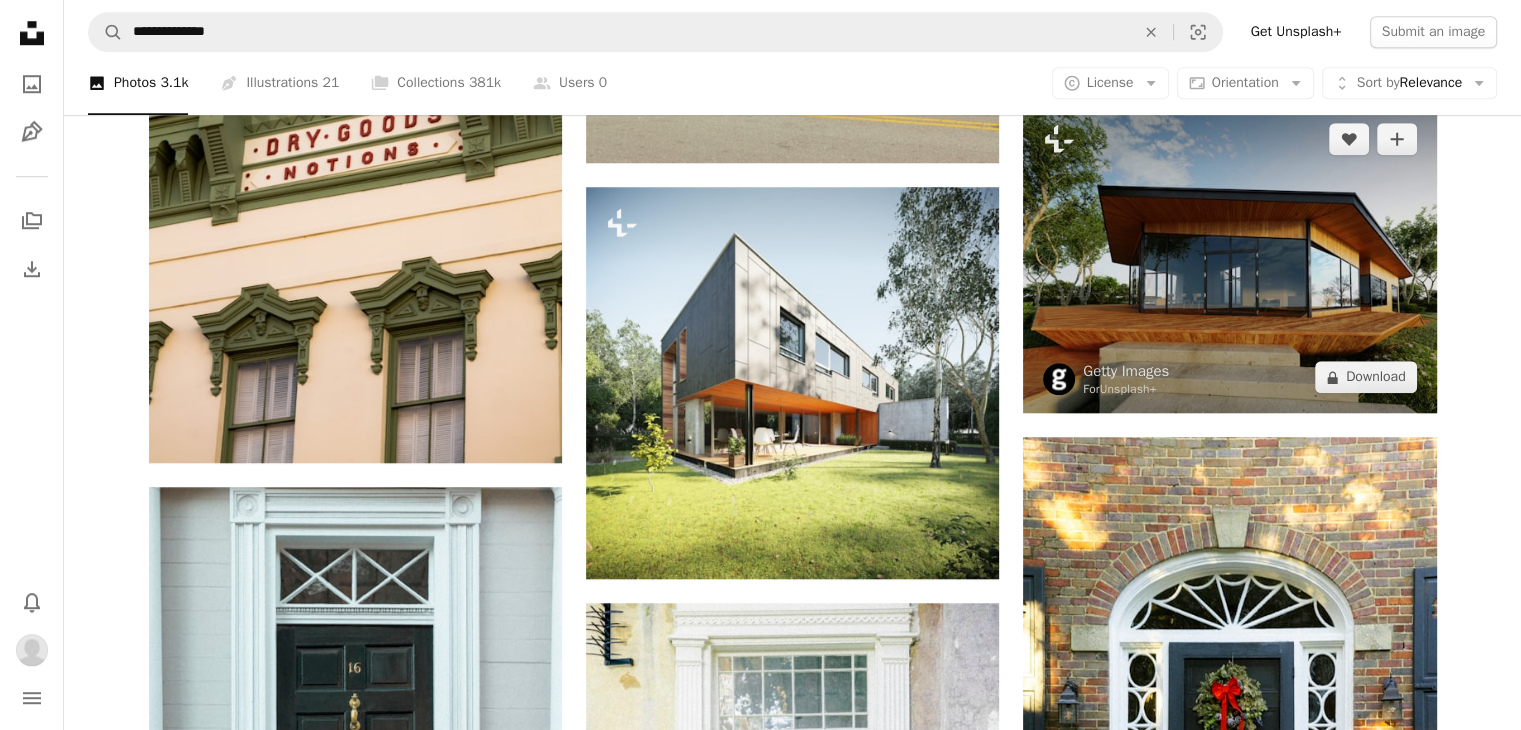 click at bounding box center (1229, 258) 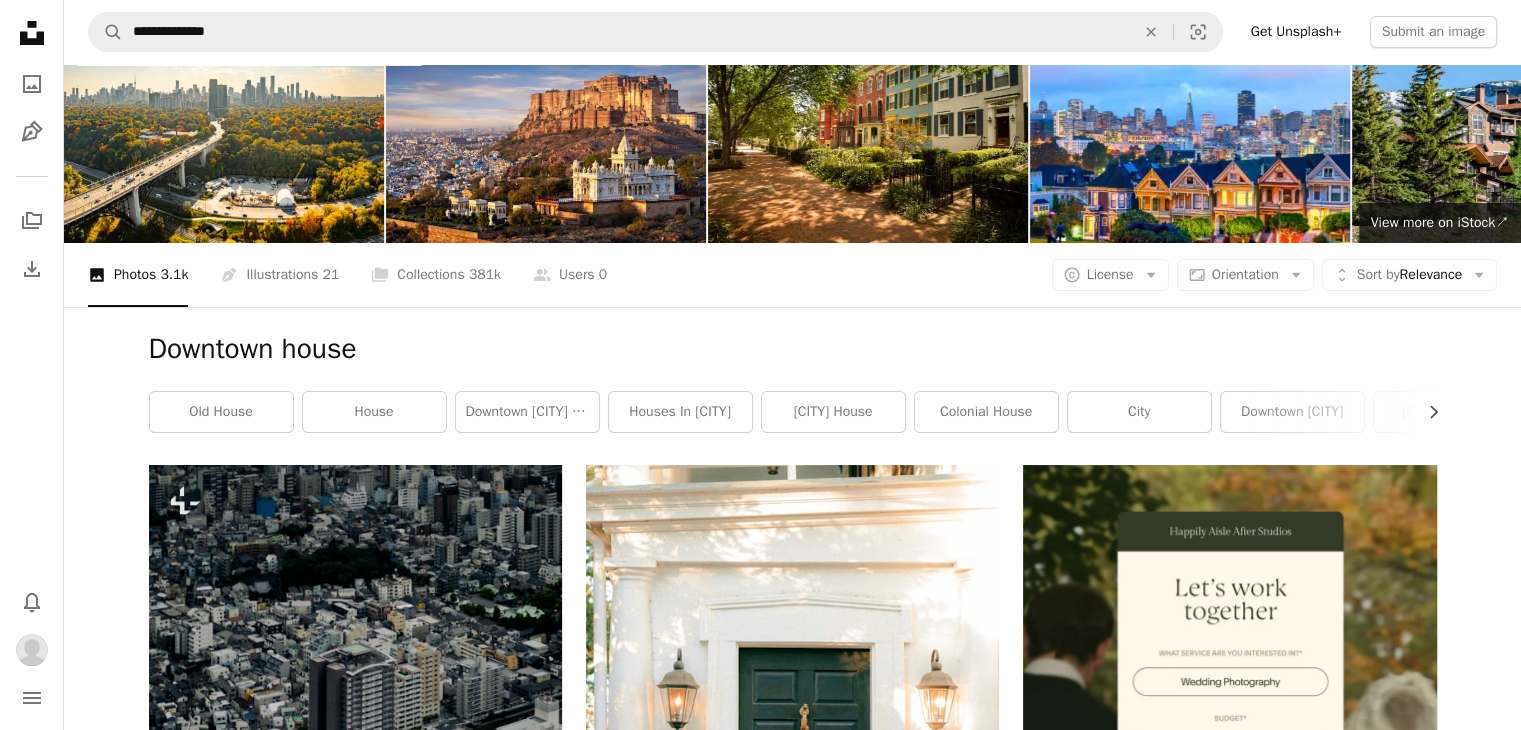 scroll, scrollTop: 0, scrollLeft: 0, axis: both 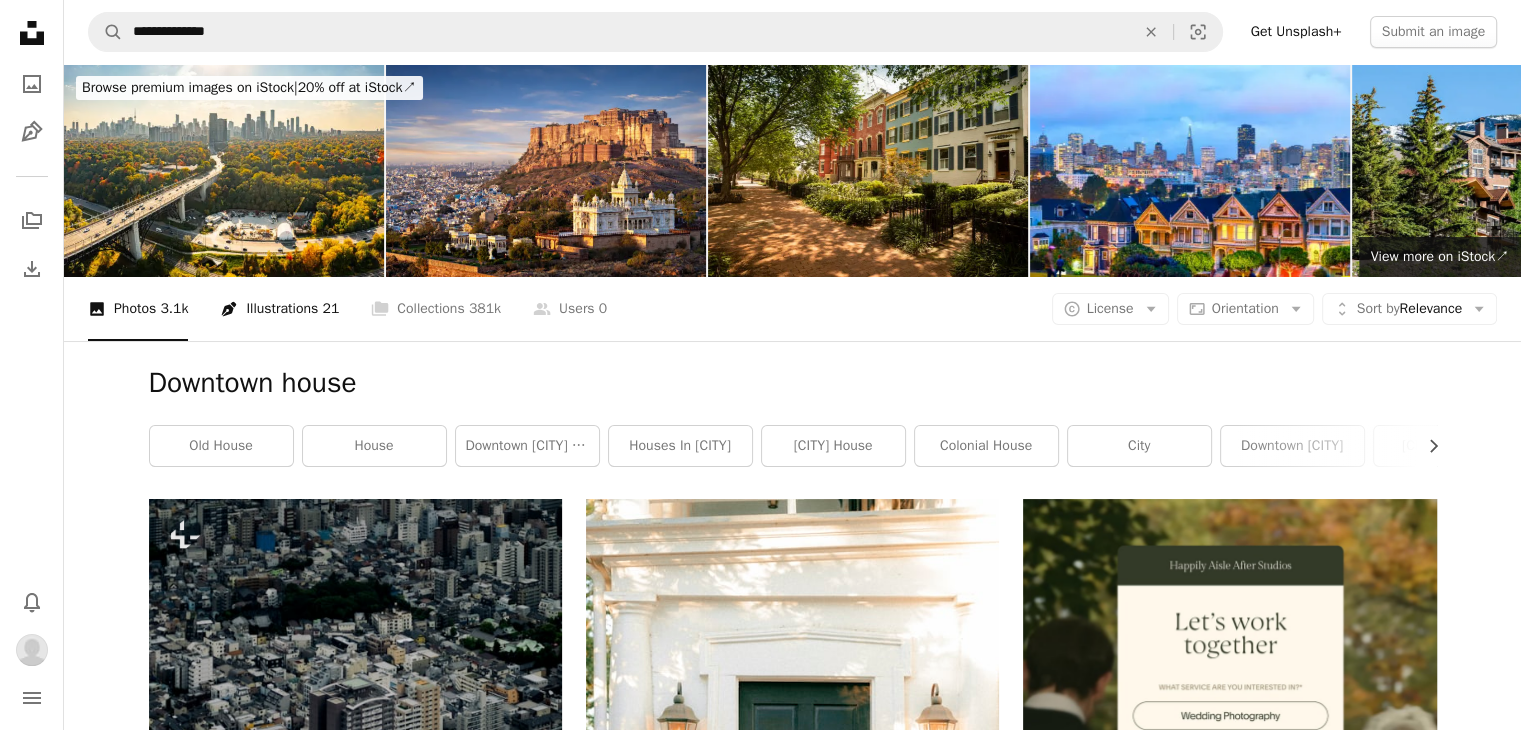 click on "Pen Tool Illustrations   21" at bounding box center [279, 309] 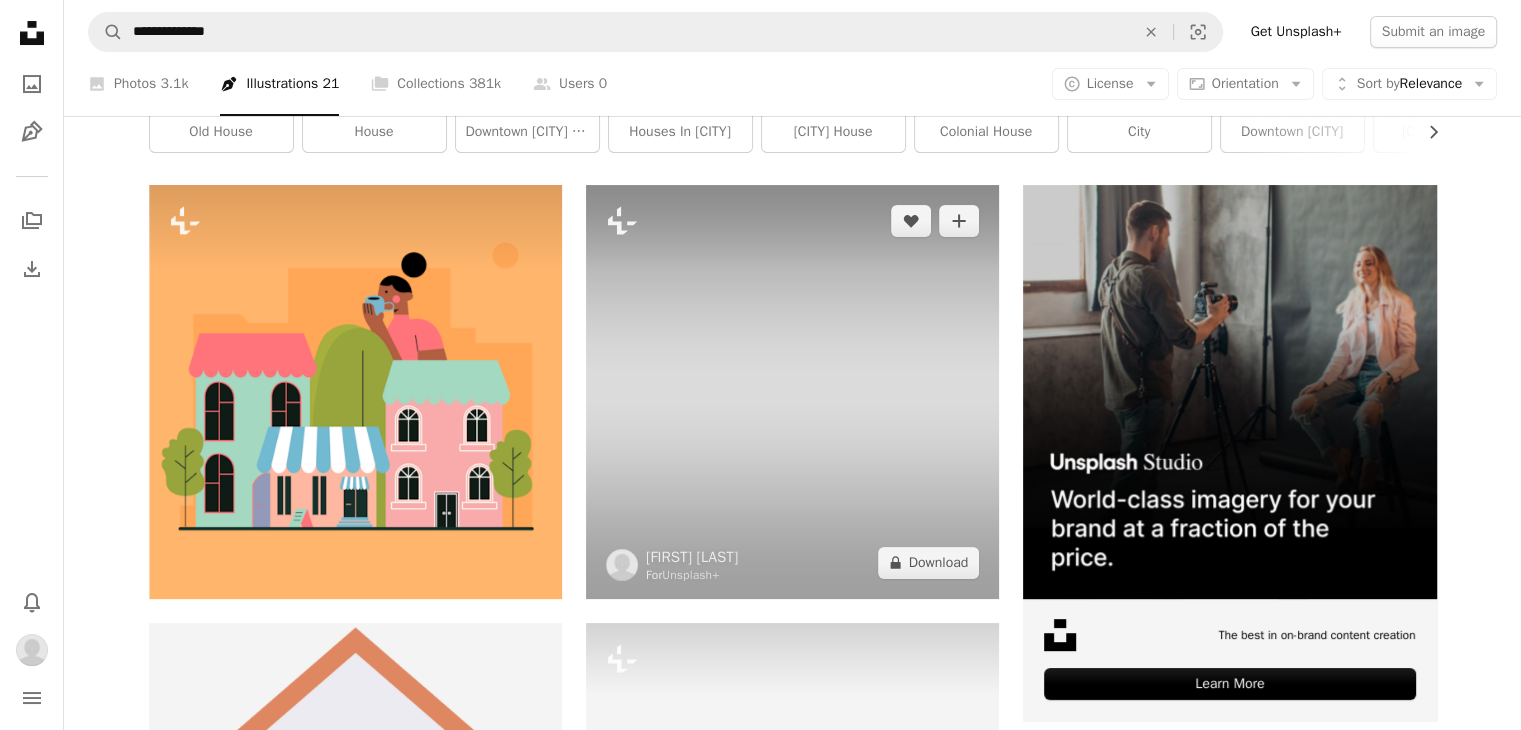 scroll, scrollTop: 0, scrollLeft: 0, axis: both 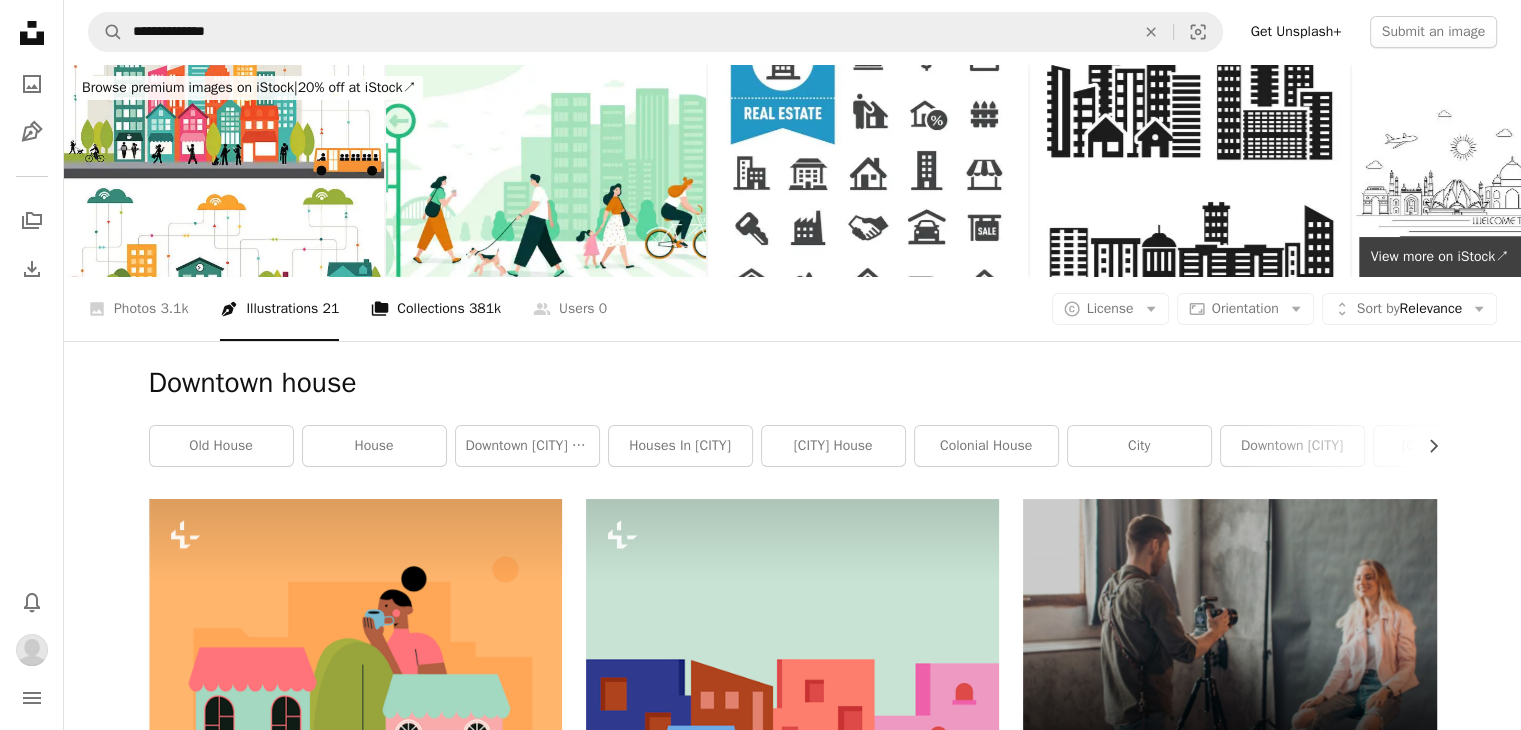 click on "A stack of folders Collections   381k" at bounding box center [436, 309] 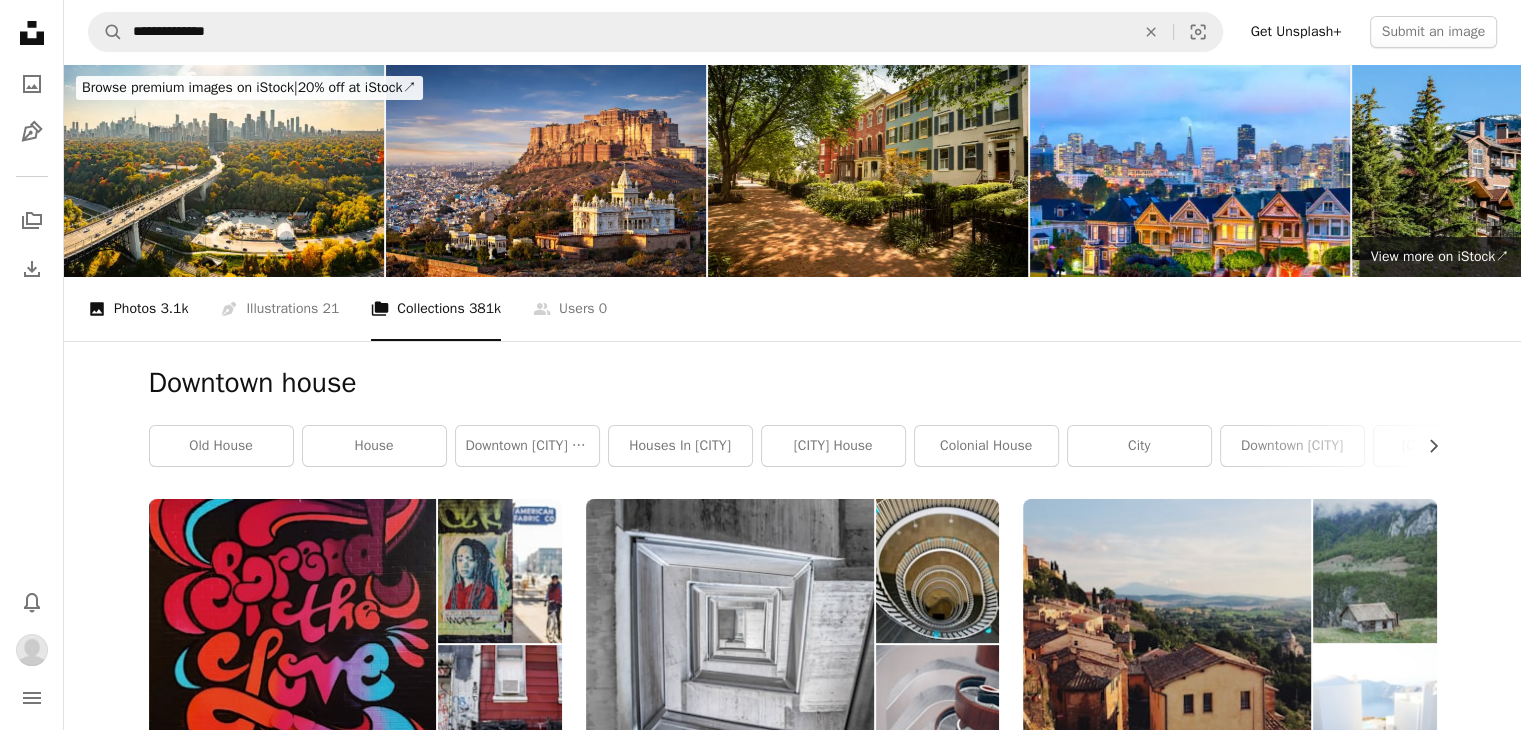 click on "A photo Photos   3.1k" at bounding box center [138, 309] 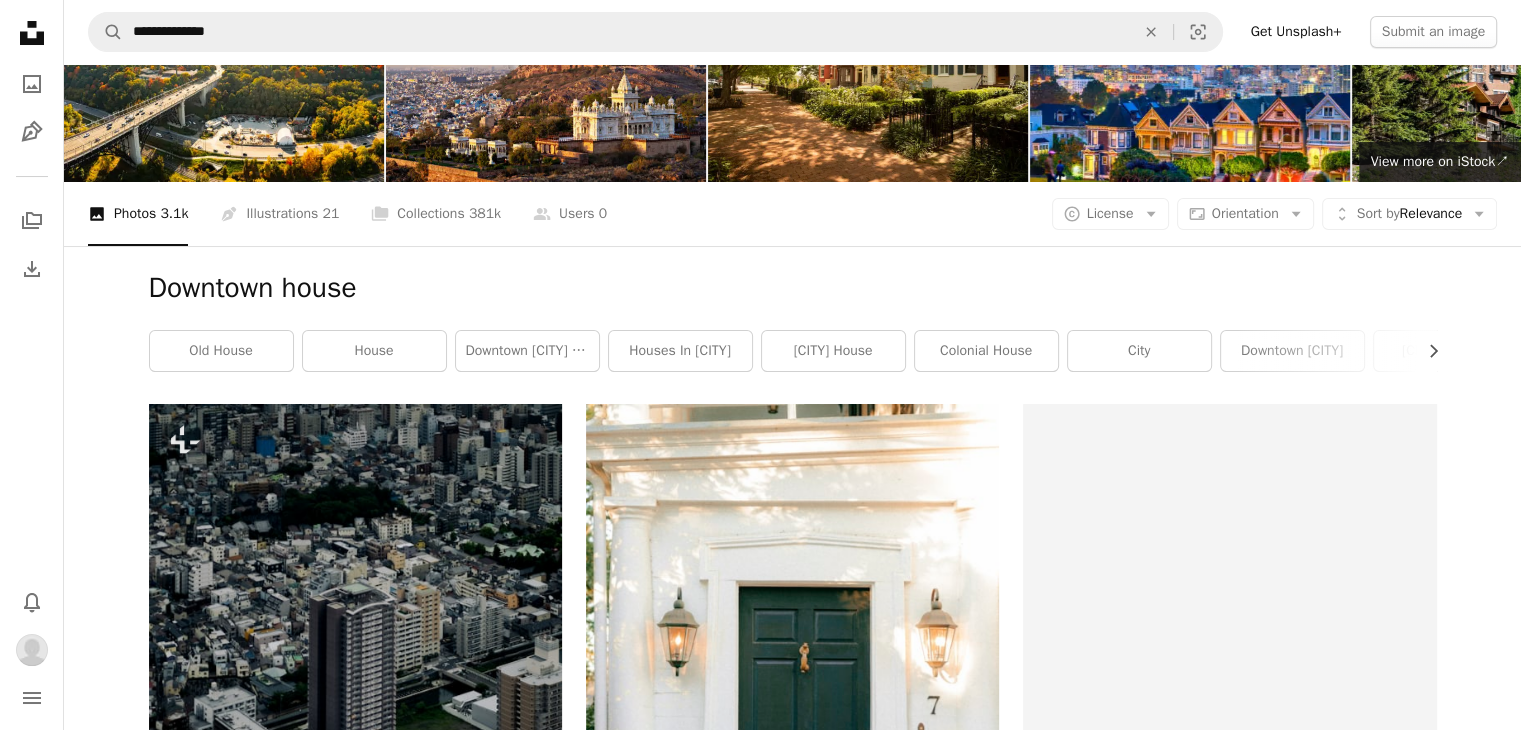 scroll, scrollTop: 100, scrollLeft: 0, axis: vertical 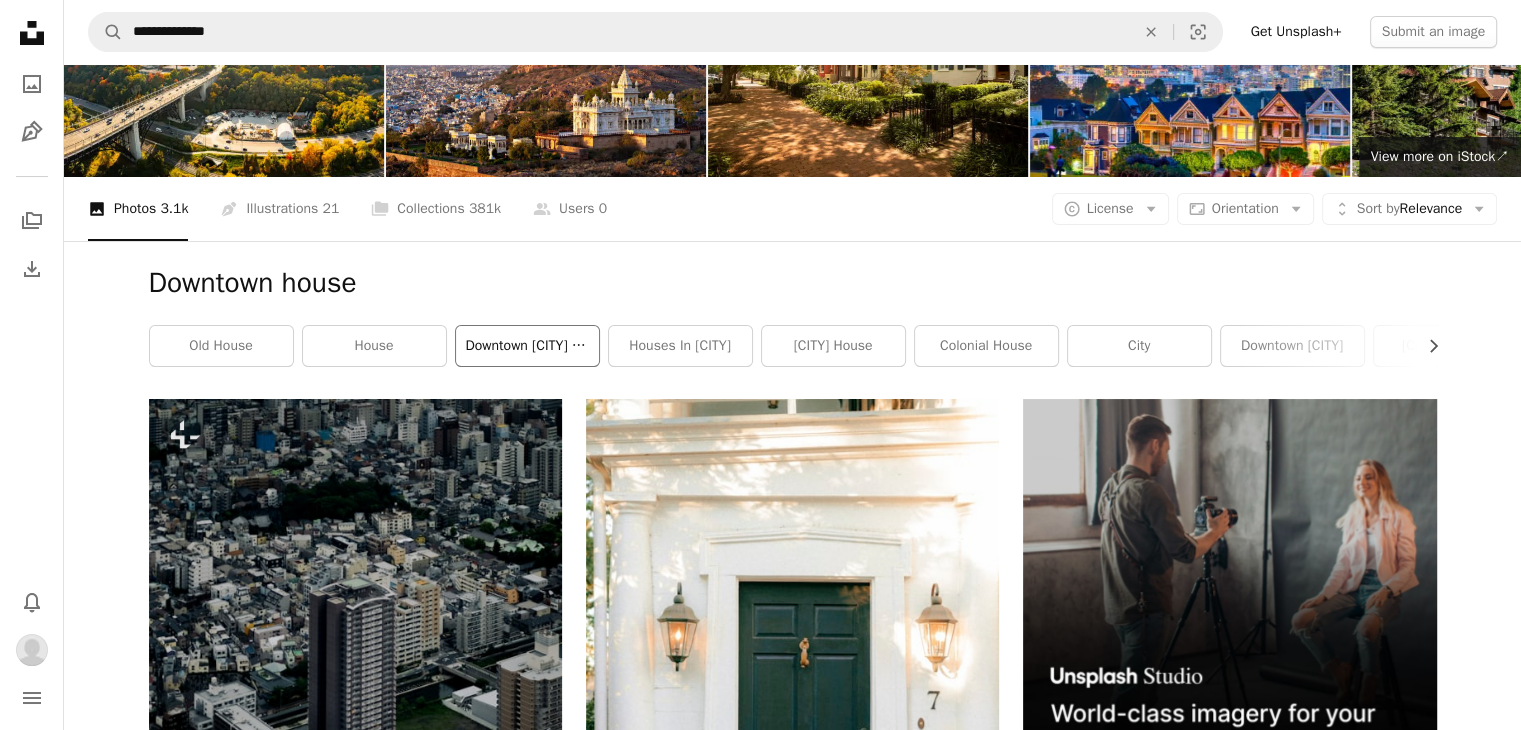click on "downtown [CITY] house" at bounding box center (527, 346) 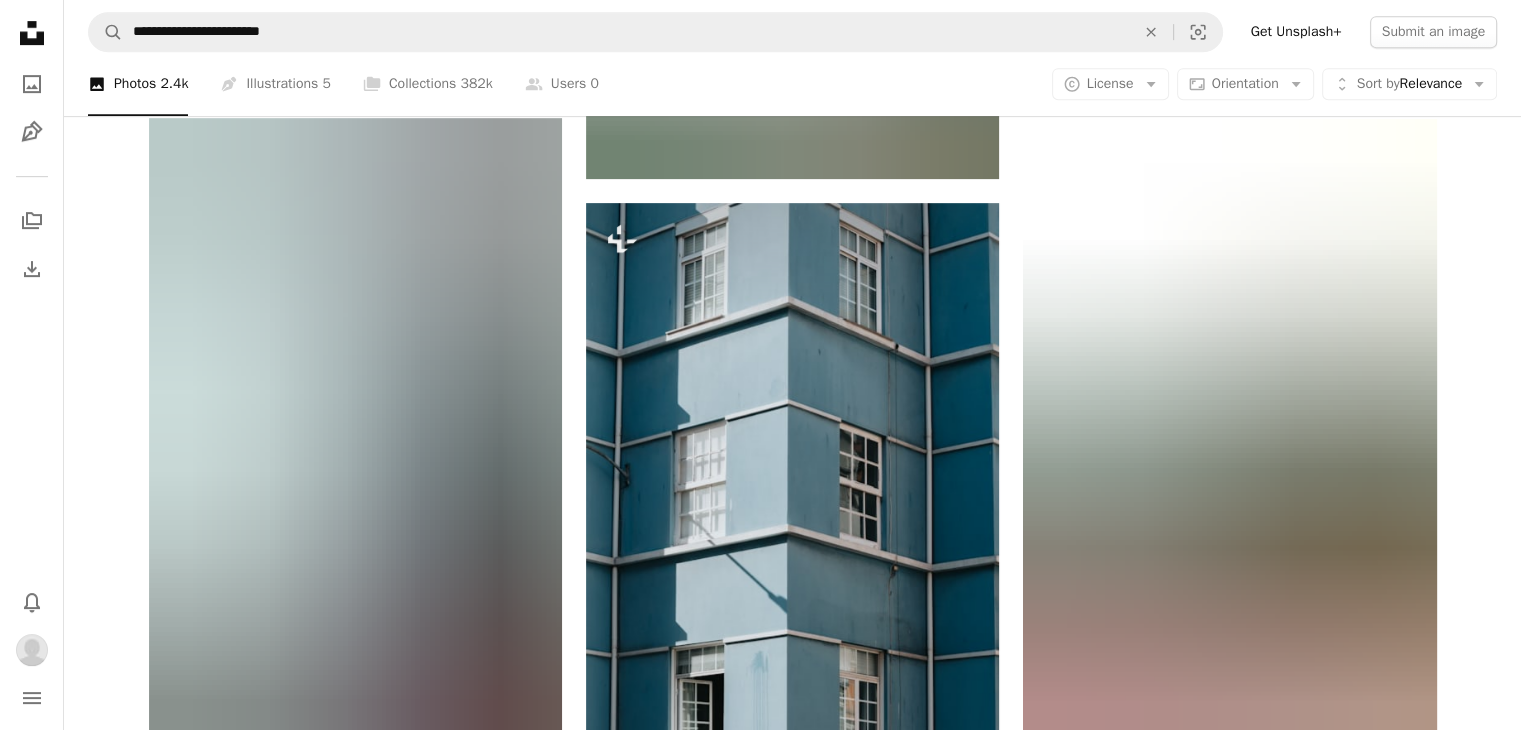 scroll, scrollTop: 800, scrollLeft: 0, axis: vertical 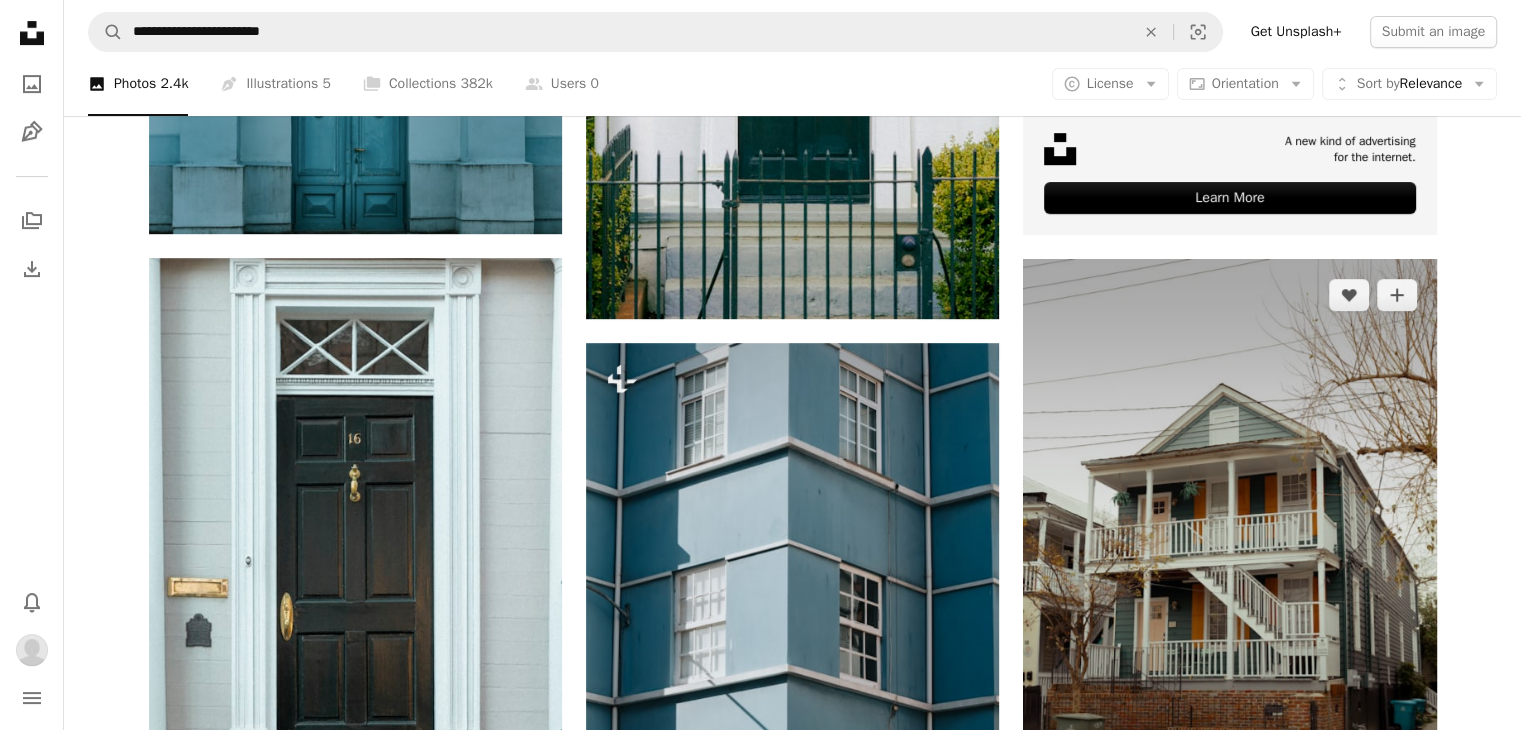 click at bounding box center [1229, 569] 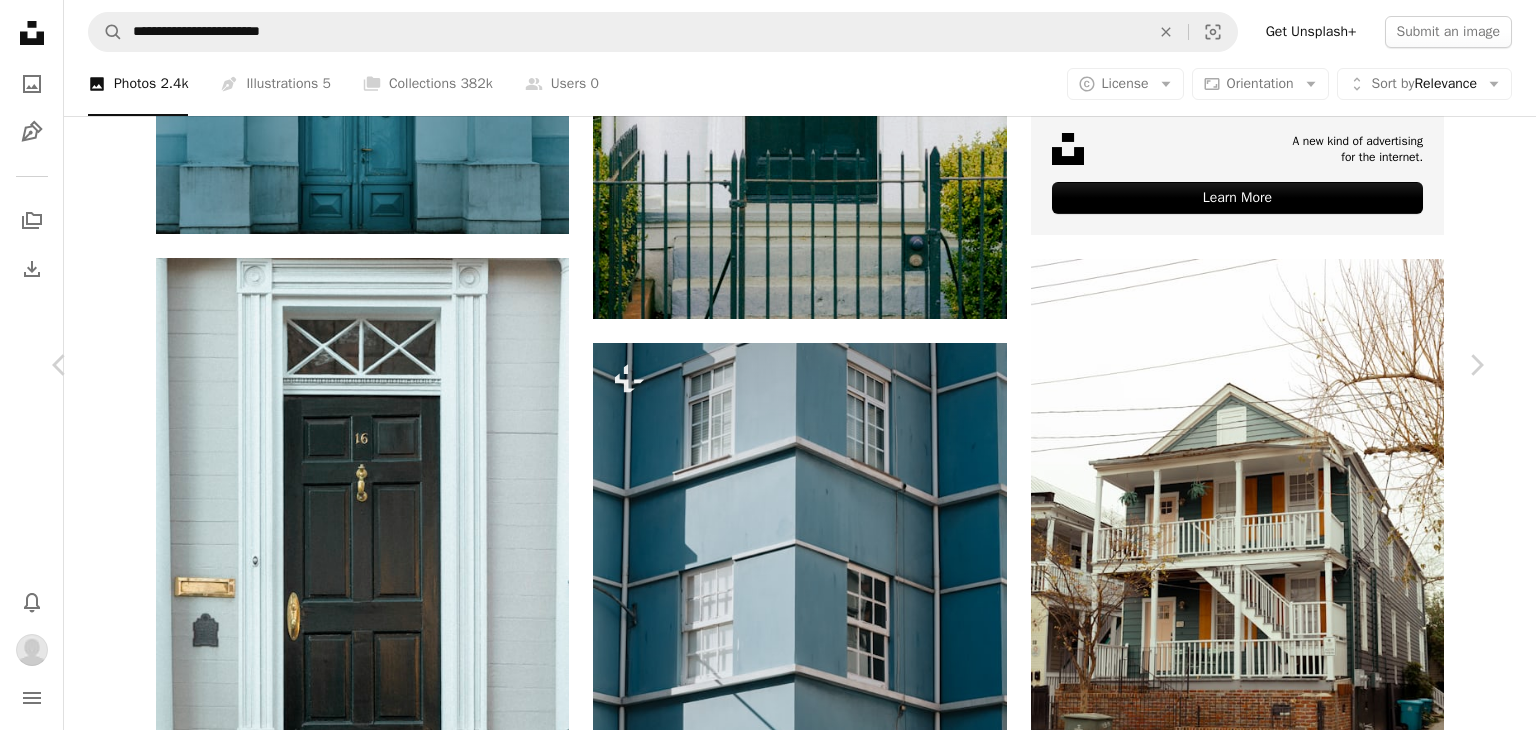 click on "A forward-right arrow Share Info icon Info More Actions A historic home in [CITY], [STATE]. A map marker [CITY], [STATE], [COUNTRY] Calendar outlined Published on [MONTH] [DAY], [YEAR] Camera Canon, EOS R6 Safety Free to use under the Unsplash License city house old house [CITY] [STATE] [CITY] [STATE] colonial house plant urban usa housing neighborhood staircase portico Browse premium related images on iStock | Save 20% with code UNSPLASH20 View more on iStock ↗ Related images A heart A plus sign [FIRST] [LAST] Arrow pointing down Plus sign for Unsplash+ A heart A plus sign Clay Banks For Unsplash+ A lock Download A heart A plus sign [FIRST] [LAST] Arrow pointing down A heart A plus sign [FIRST] [LAST] Arrow pointing down A heart A plus sign [FIRST] [LAST] Available for hire A heart A heart" at bounding box center [768, 5369] 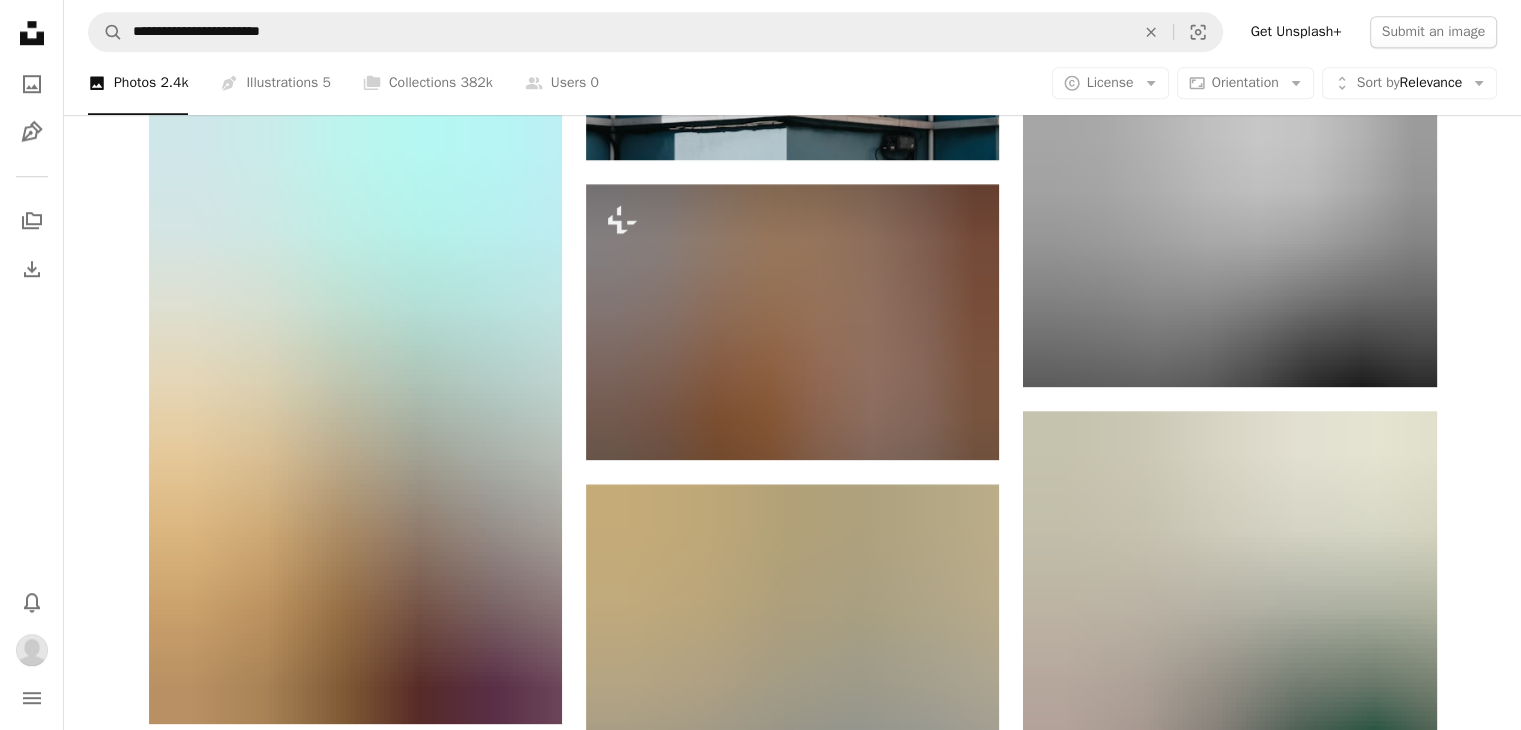 scroll, scrollTop: 1600, scrollLeft: 0, axis: vertical 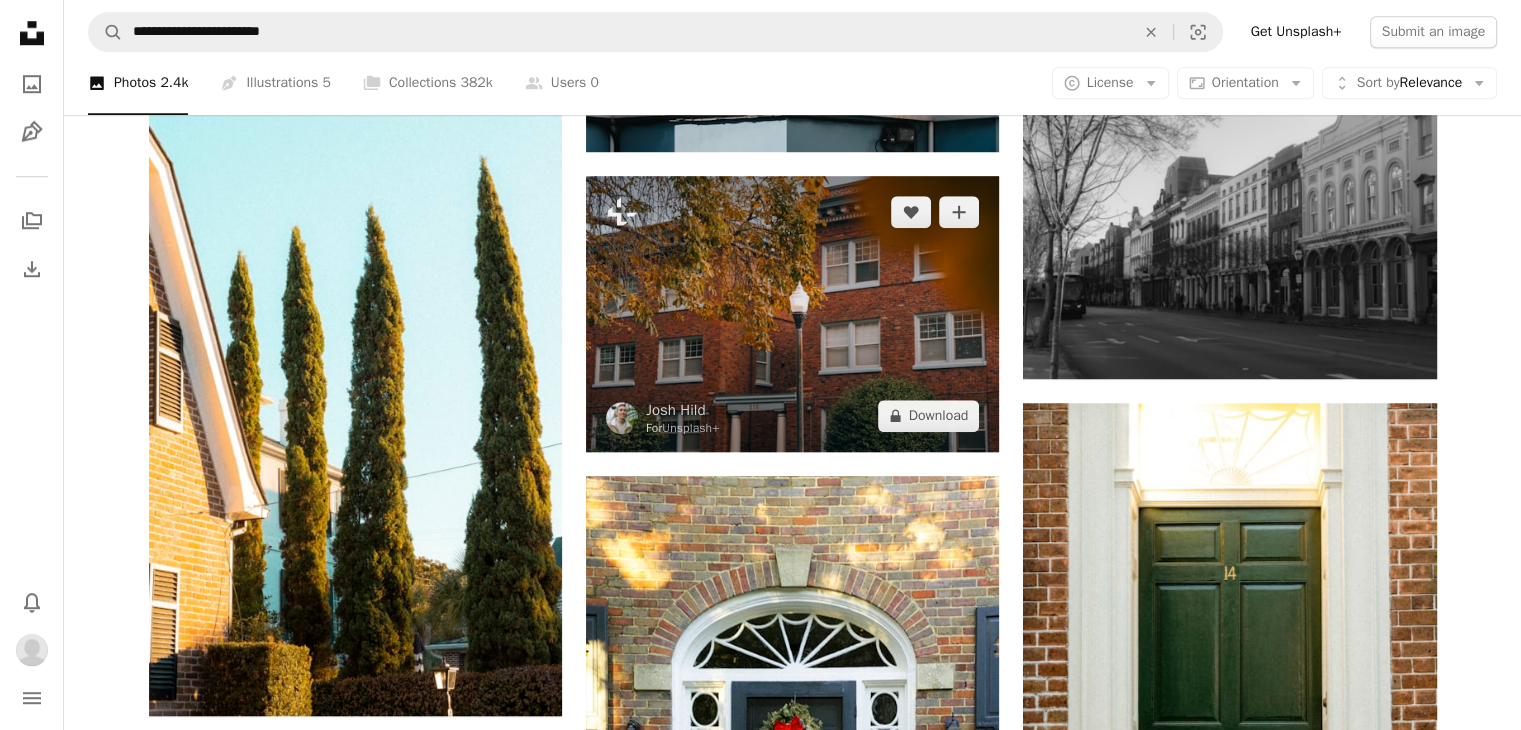 click at bounding box center (792, 314) 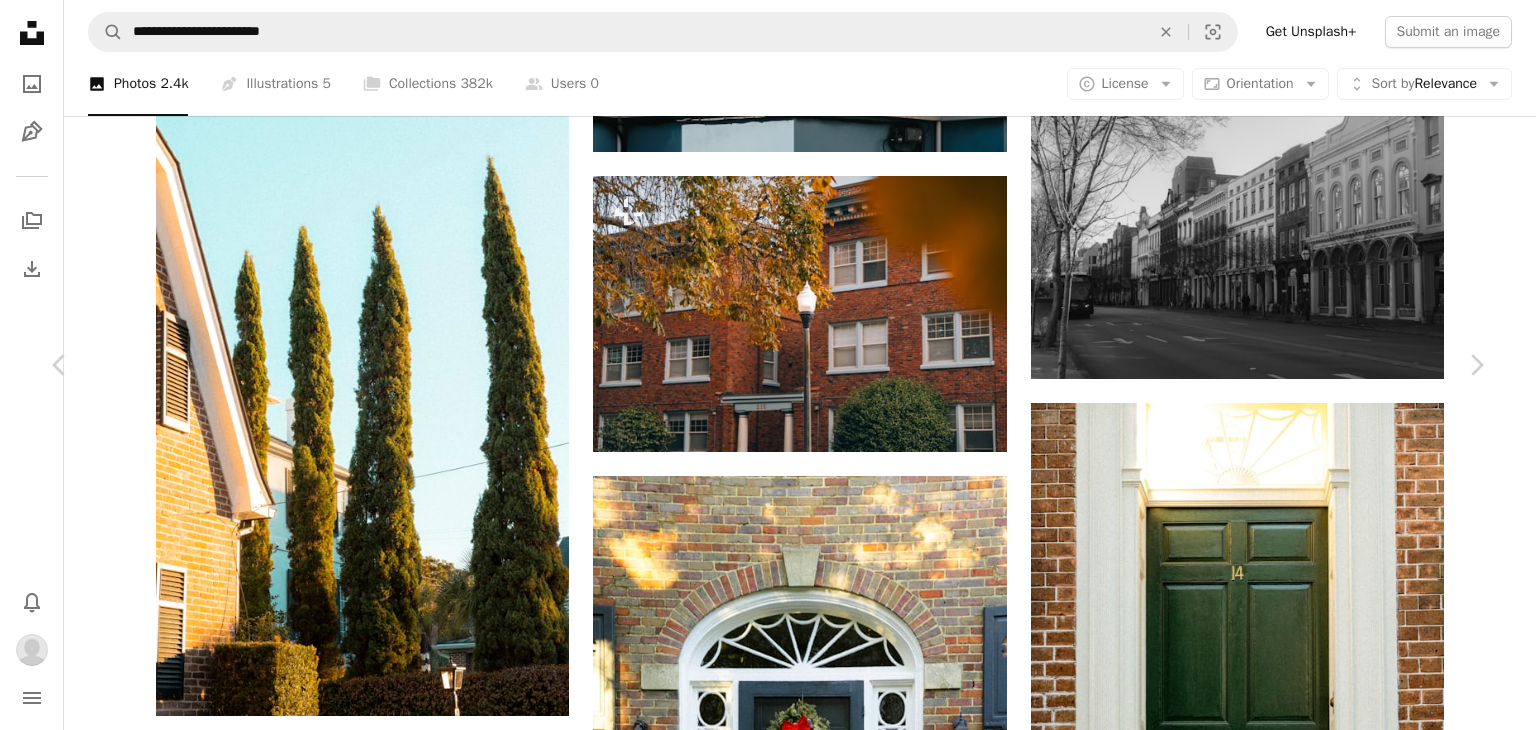 click on "A forward-right arrow Share More Actions A map marker [CITY], [STATE], [COUNTRY] Calendar outlined Published on [MONTH] [DAY], [YEAR] Camera SONY, ILCE-7SM3 Safety Licensed under the Unsplash+ License autumn fall outdoors autumn leaves seasons season autumnal seasonal usa [CITY] From this series Chevron right Plus sign for Unsplash+ Plus sign for Unsplash+ Plus sign for Unsplash+ Plus sign for Unsplash+ Plus sign for Unsplash+ Plus sign for Unsplash+ Plus sign for Unsplash+ Related images Plus sign for Unsplash+ A heart A plus sign [FIRST] [LAST] For Unsplash+ A lock Download Plus sign for Unsplash+ A heart A plus sign [FIRST] [LAST] For Unsplash+ A lock Download Plus sign for Unsplash+ A heart A plus sign [FIRST] [LAST] For Unsplash+ A lock Download Plus sign for Unsplash+ A heart A plus sign Getty Images For Unsplash+ A lock Download A heart A plus sign" at bounding box center [768, 4569] 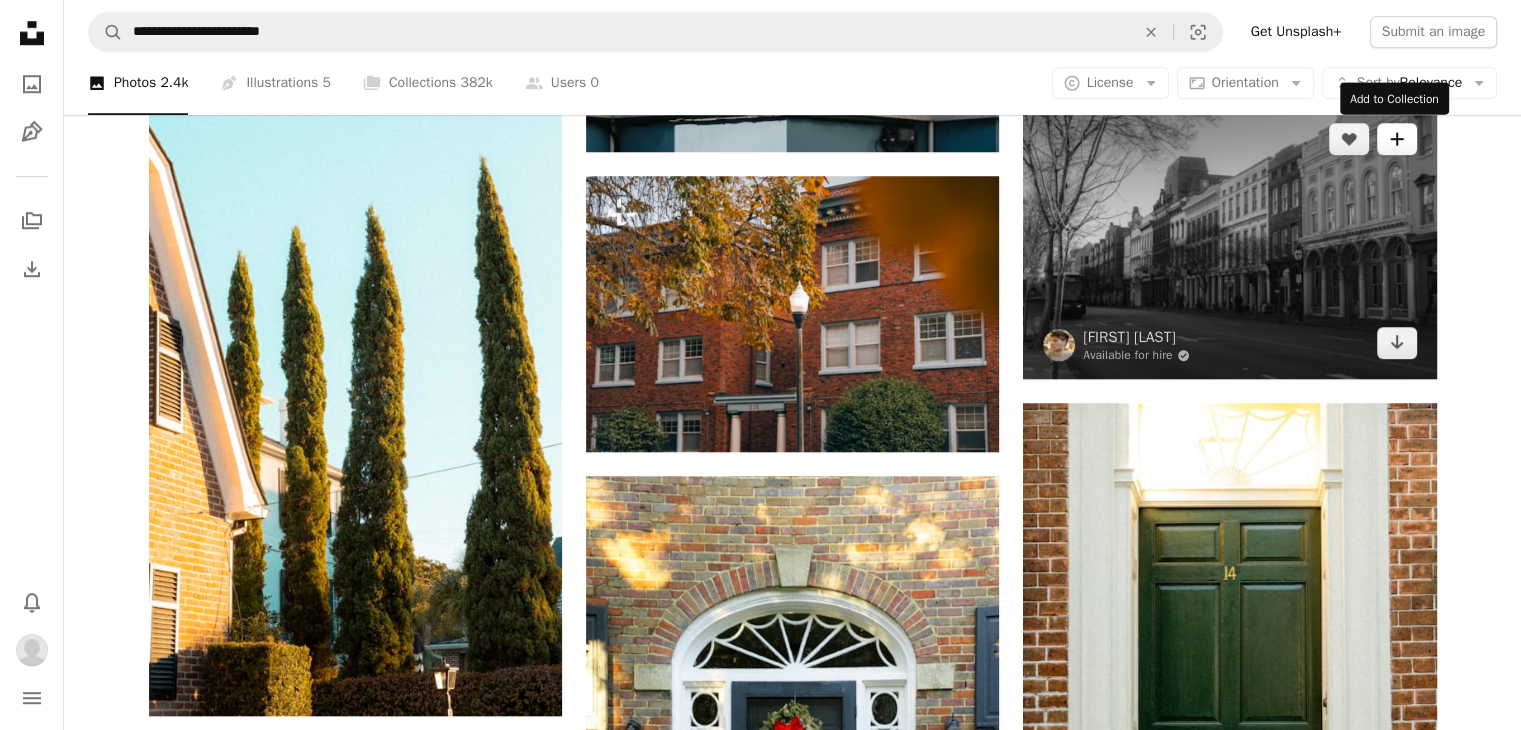 click 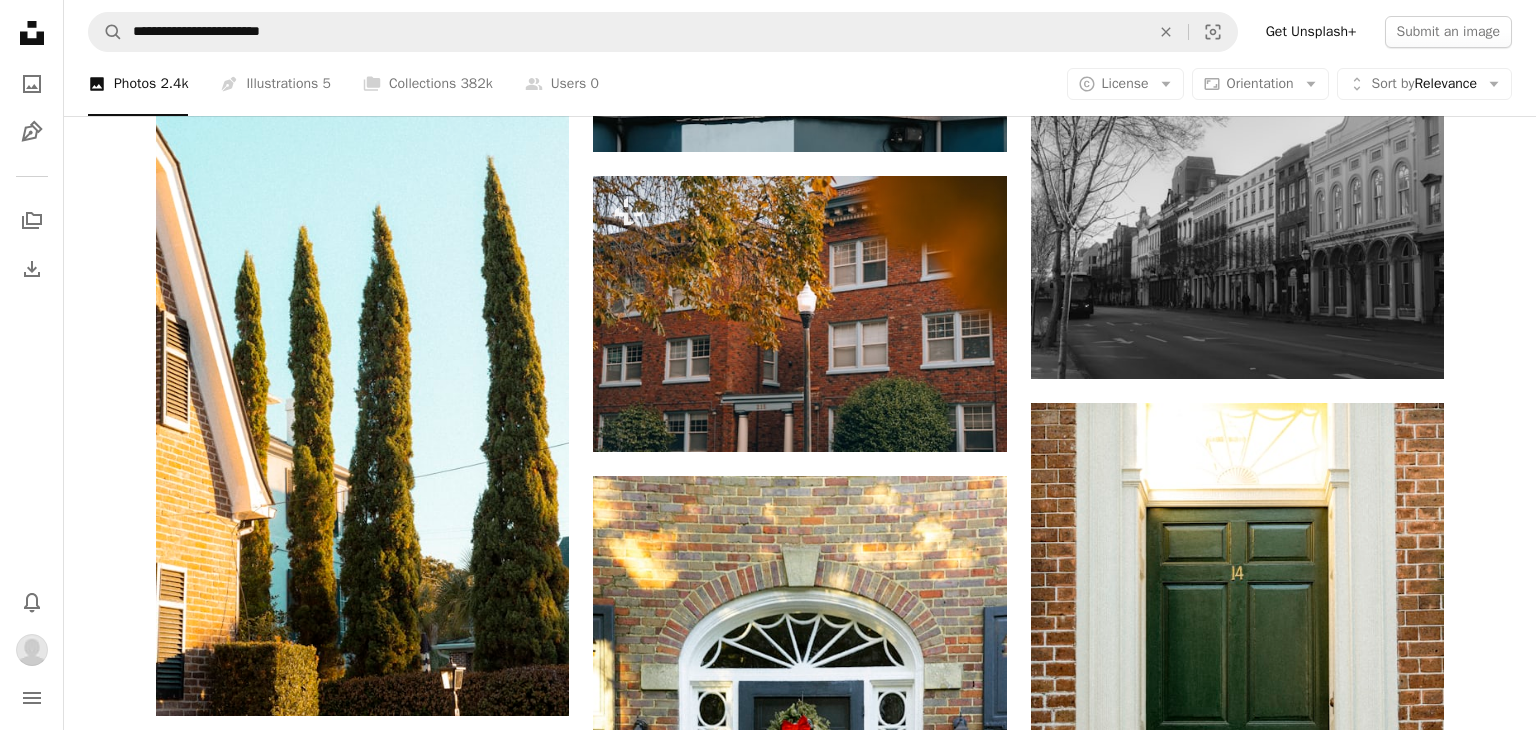 click on "An X shape Add to Collection Create a new collection A checkmark A plus sign 0 photos A lock My first collection Create new collection Name 60 Description  (optional) 250 Make collection private A lock Cancel Create collection" at bounding box center (768, 4569) 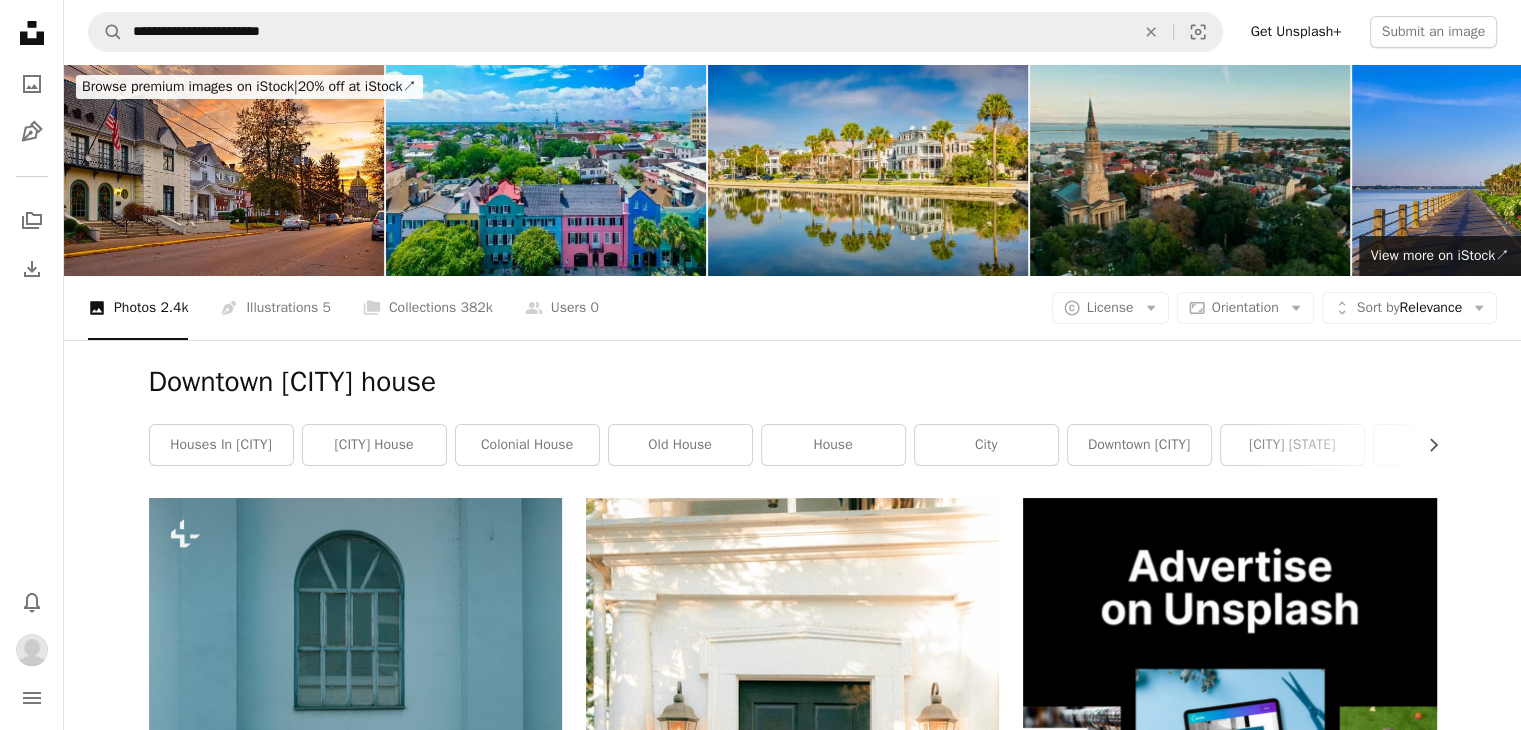 scroll, scrollTop: 0, scrollLeft: 0, axis: both 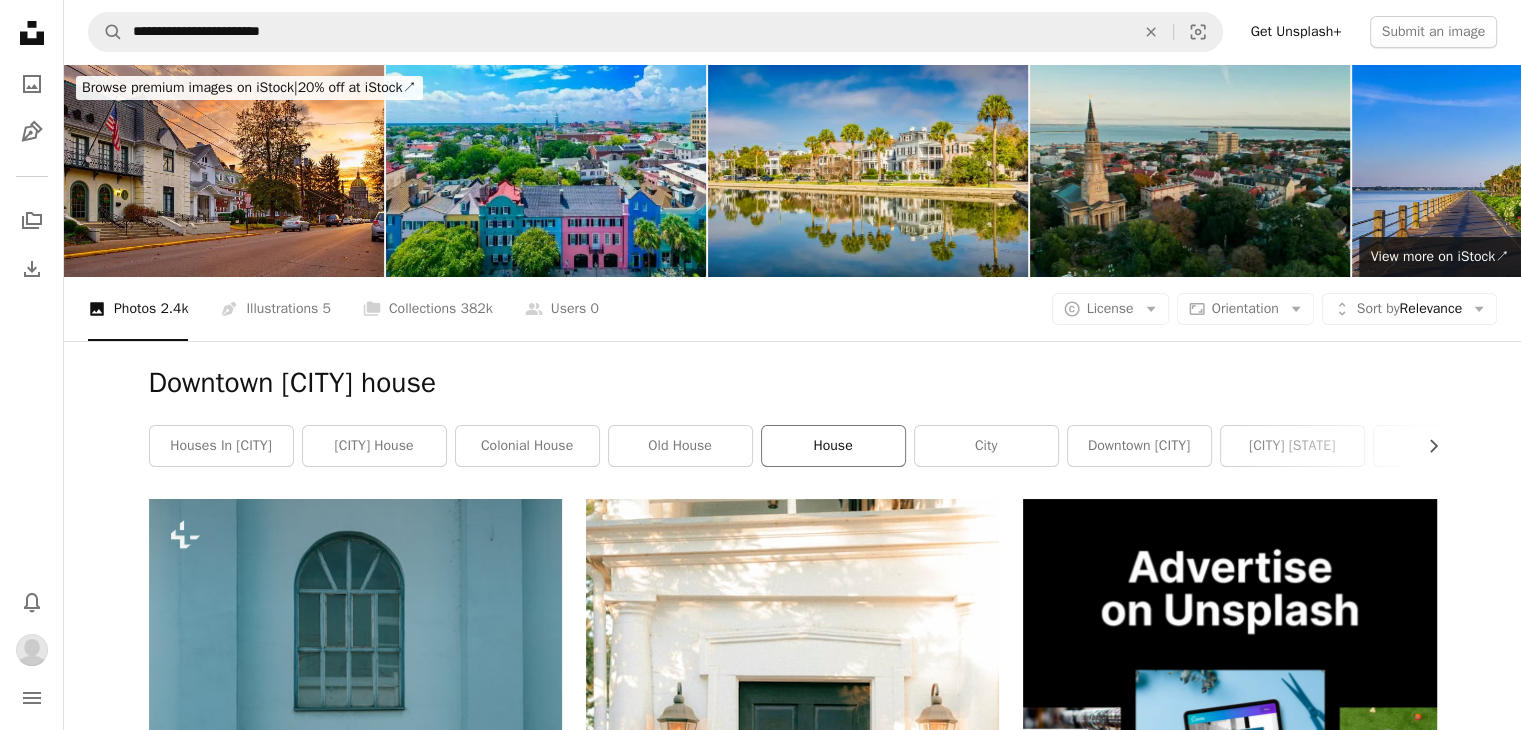 click on "house" at bounding box center (833, 446) 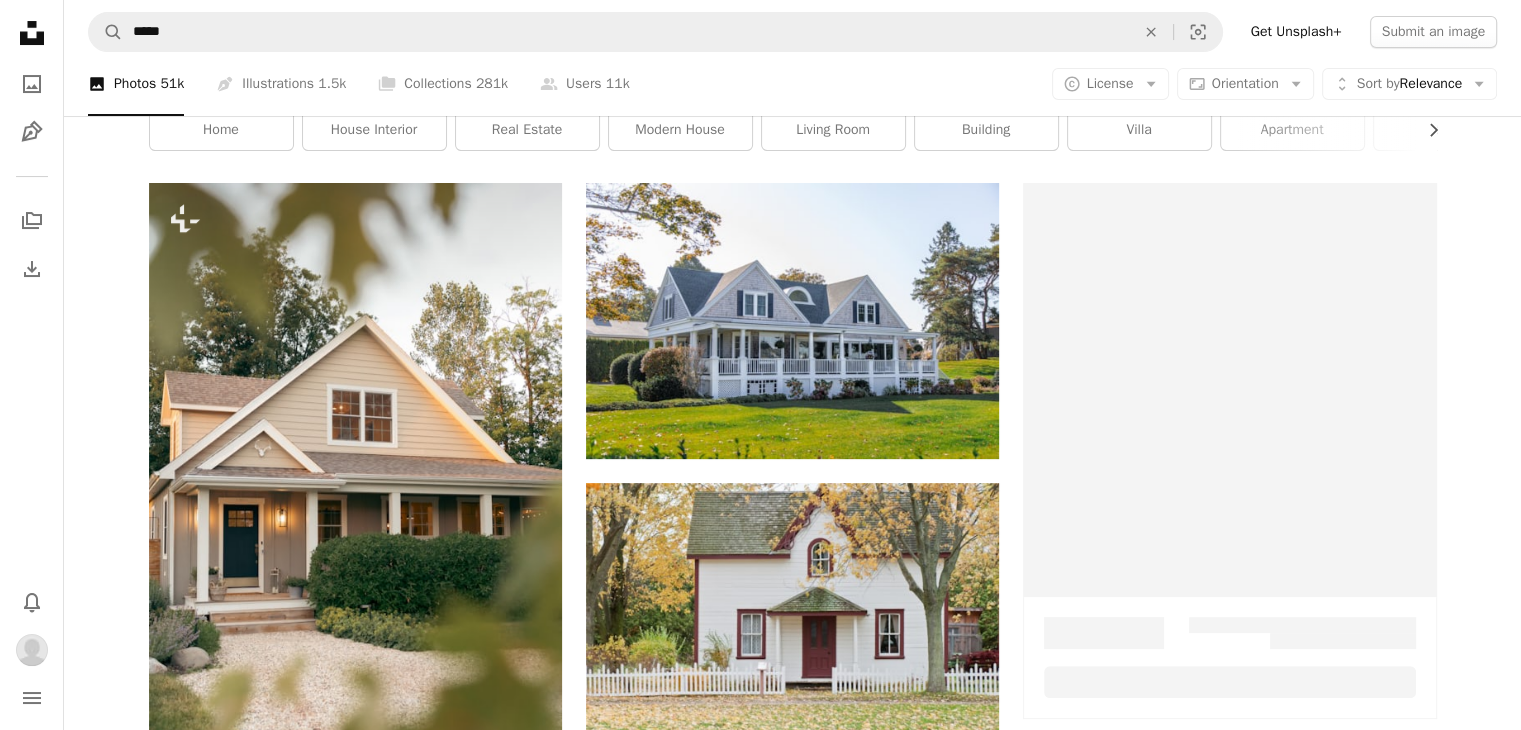 scroll, scrollTop: 400, scrollLeft: 0, axis: vertical 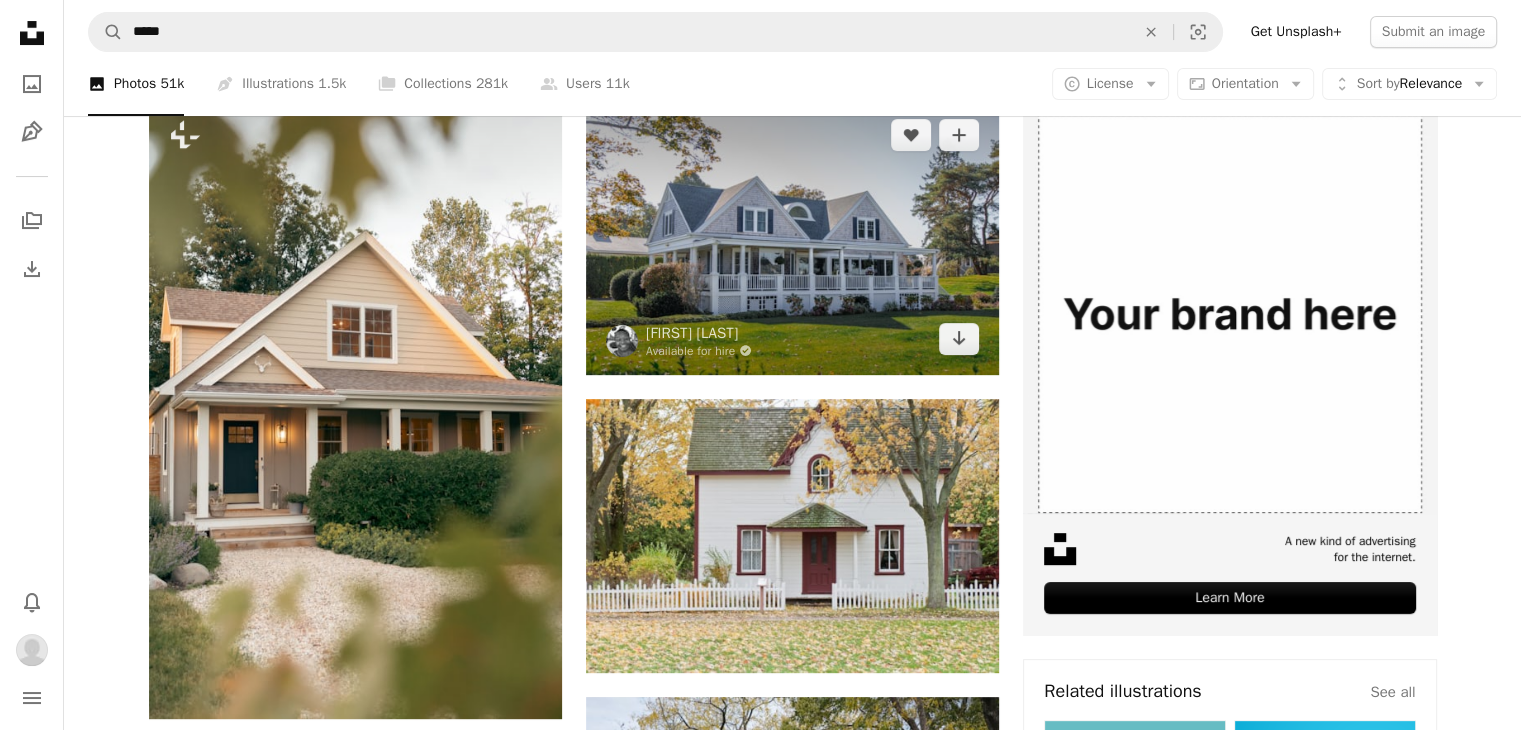 click at bounding box center [792, 236] 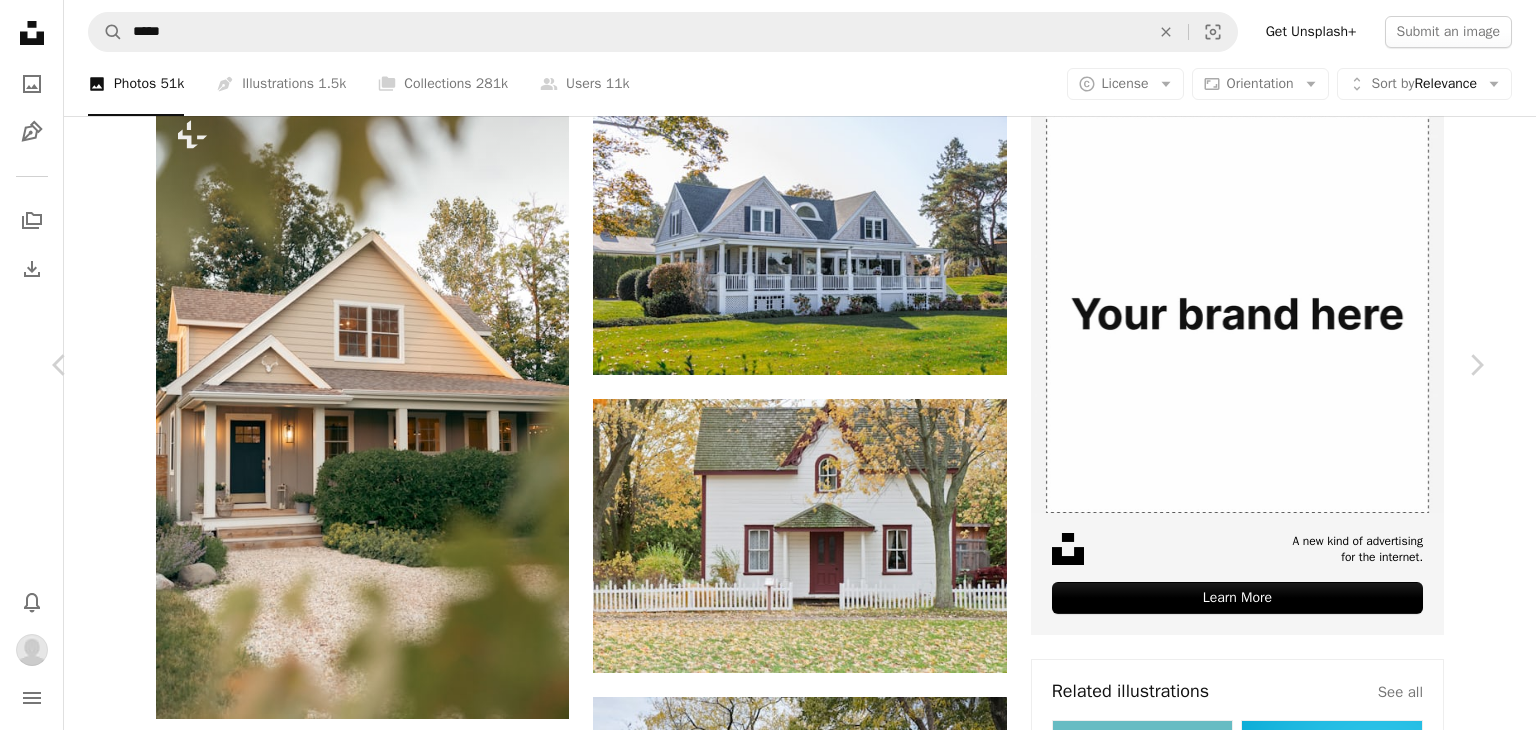 click on "Chevron down" 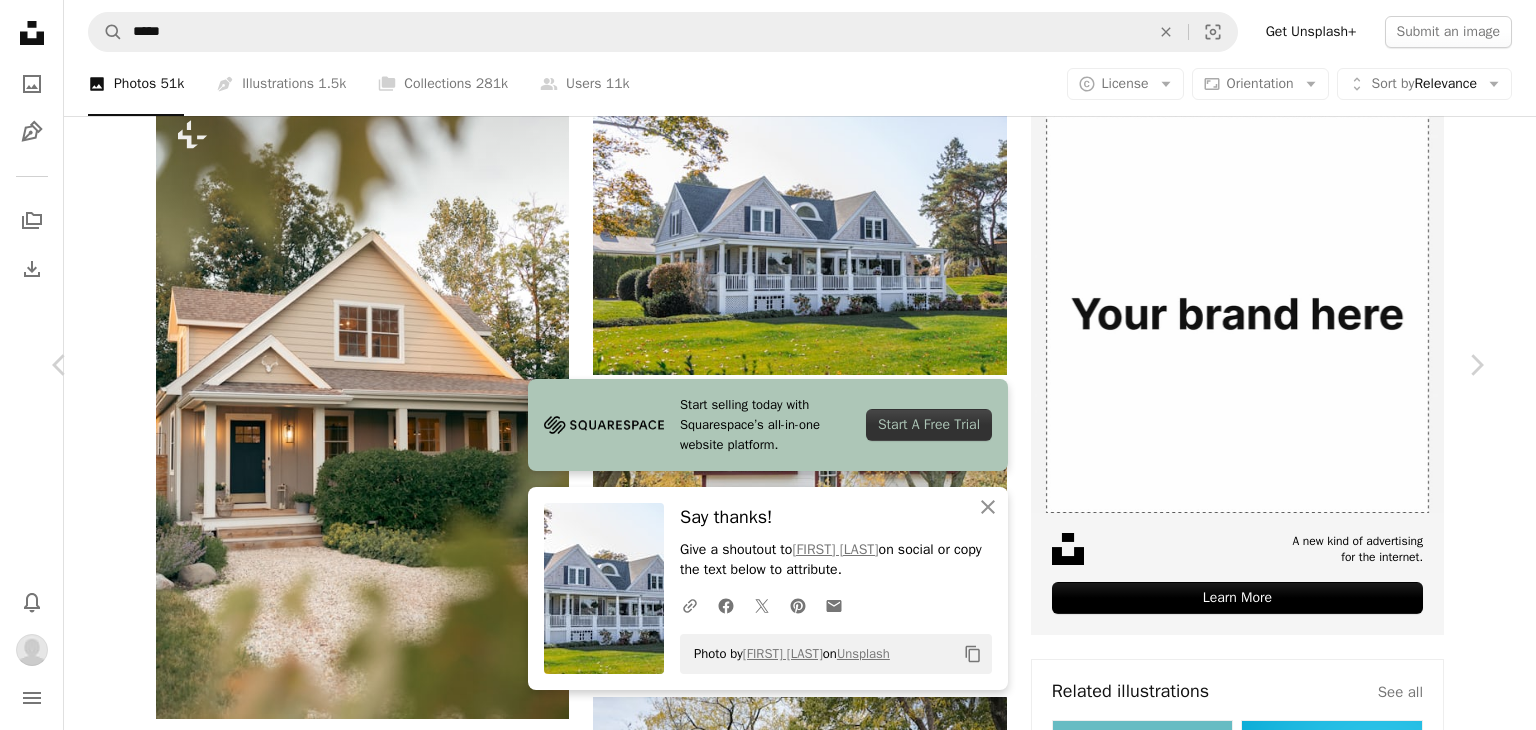 click on "An X shape Chevron left Chevron right Start selling today with Squarespace’s all-in-one website platform. Start A Free Trial An X shape Close Say thanks! Give a shoutout to [USERNAME] on social or copy the text below to attribute. A URL sharing icon (chains) Facebook icon X (formerly Twitter) icon Pinterest icon An envelope Photo by [USERNAME] on Unsplash
Copy content [FIRST] [LAST] Available for hire A checkmark inside of a circle A heart A plus sign Edit image   Plus sign for Unsplash+ Download Chevron down Zoom in Views 59,219,330 Downloads 429,408 A forward-right arrow Share Info icon Info More Actions A map marker [CITY], [CITY], [STATE], [COUNTRY] Calendar outlined Published on [MONTH] [DAY], [YEAR] Camera Canon, EOS 5D Mark IV Safety Free to use under the Unsplash License city house autumn fall grass mansion coast family home realestate family at home living family house [STATE] suburbs home life healthy home family residence building plant home Browse premium related images on iStock |" at bounding box center (768, 4782) 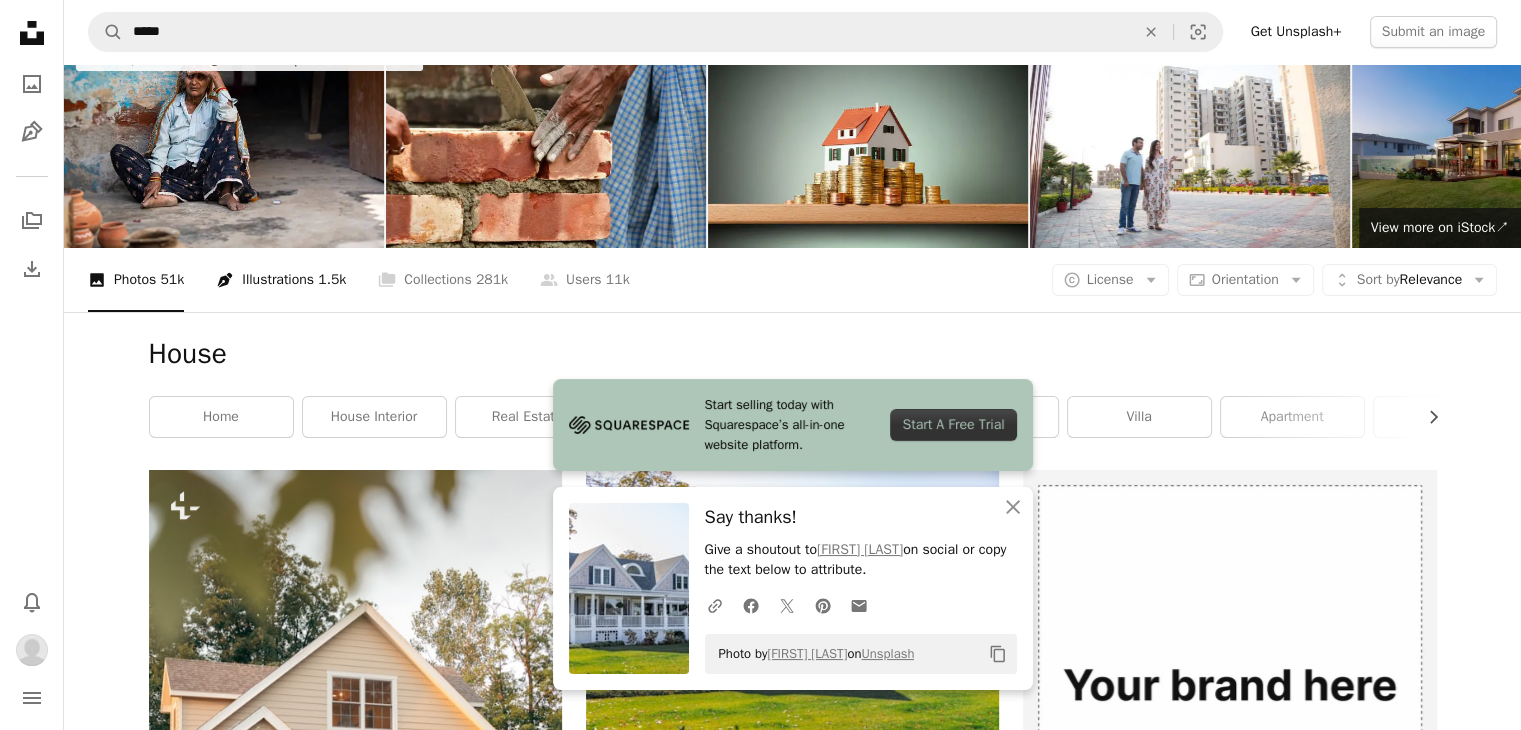 scroll, scrollTop: 0, scrollLeft: 0, axis: both 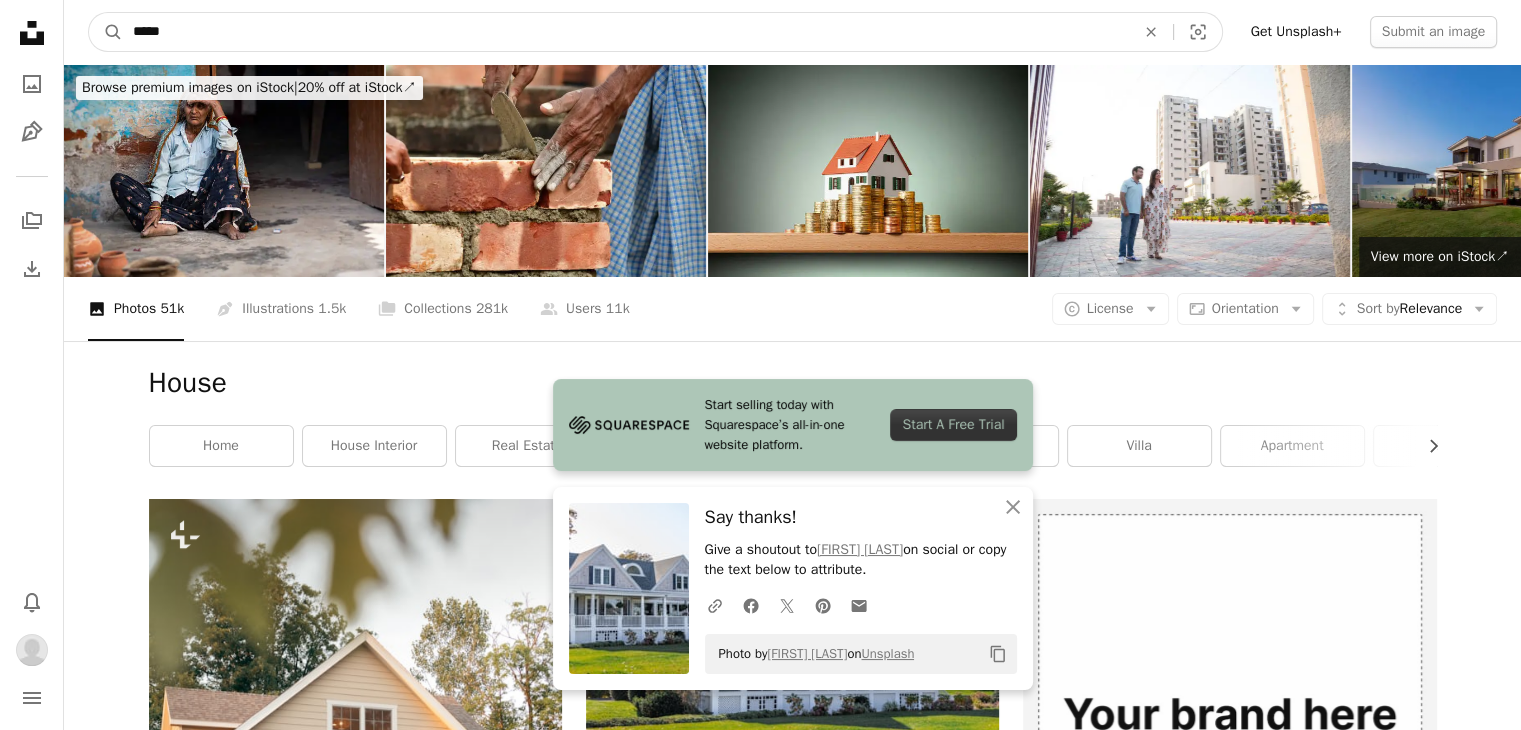 drag, startPoint x: 202, startPoint y: 45, endPoint x: 88, endPoint y: 53, distance: 114.28036 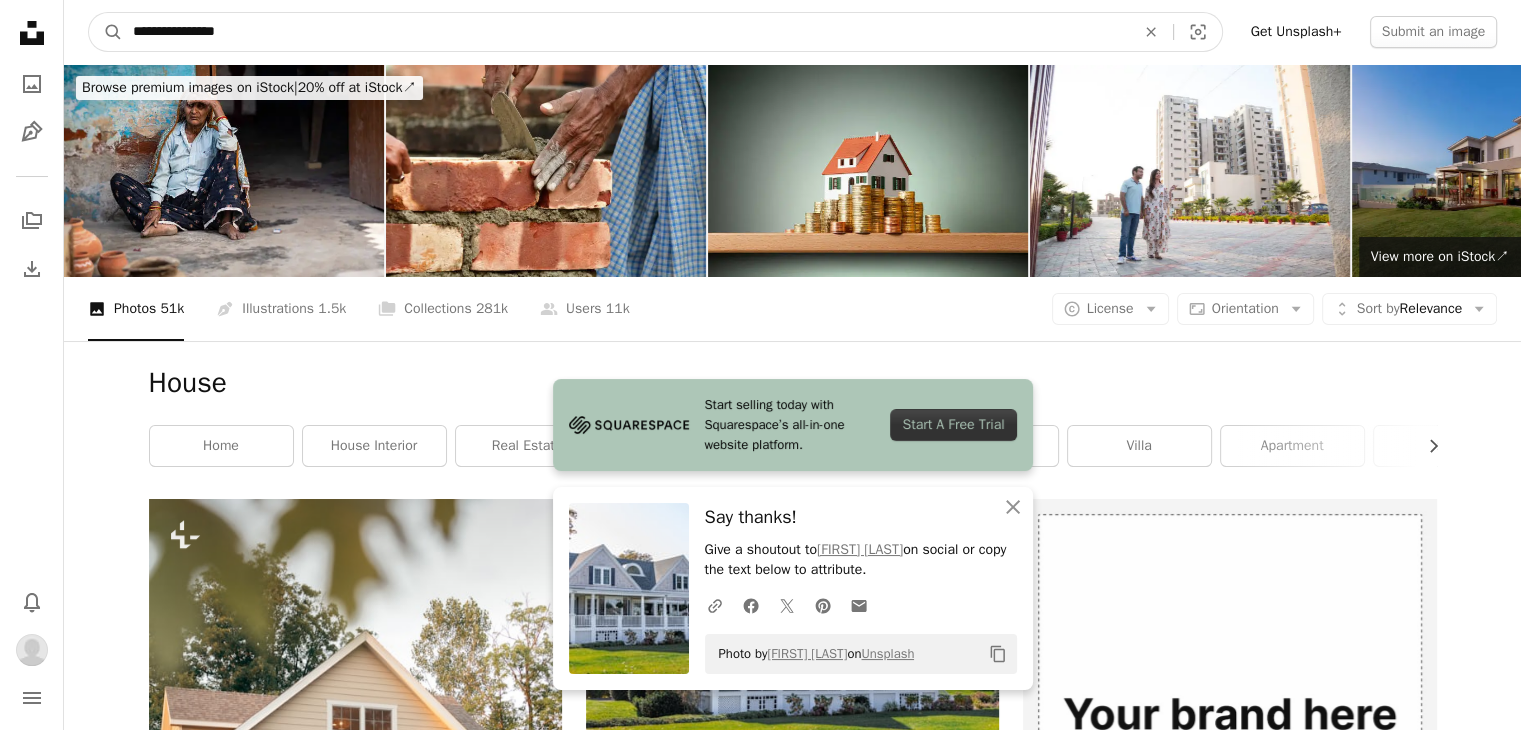 type on "**********" 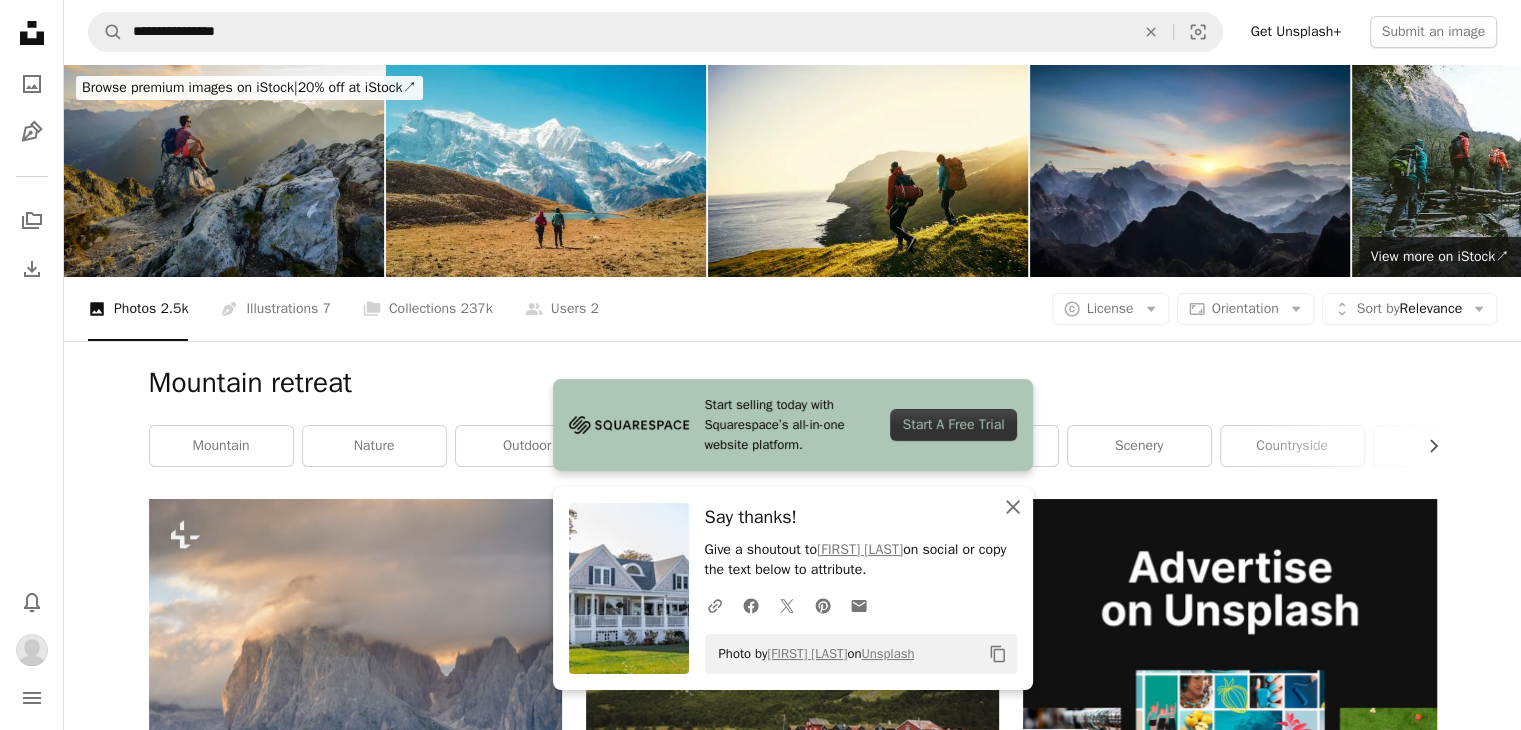 click on "An X shape" 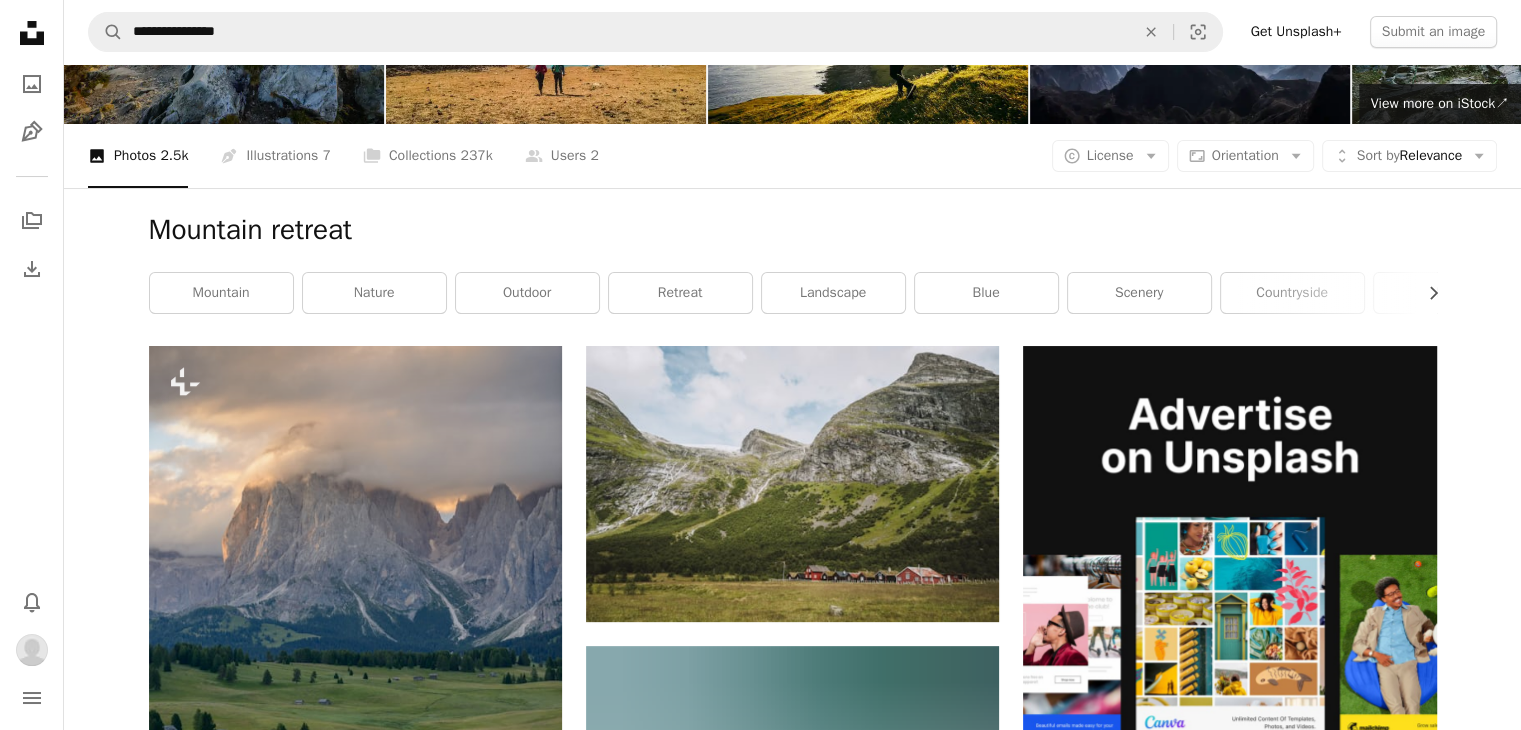 scroll, scrollTop: 0, scrollLeft: 0, axis: both 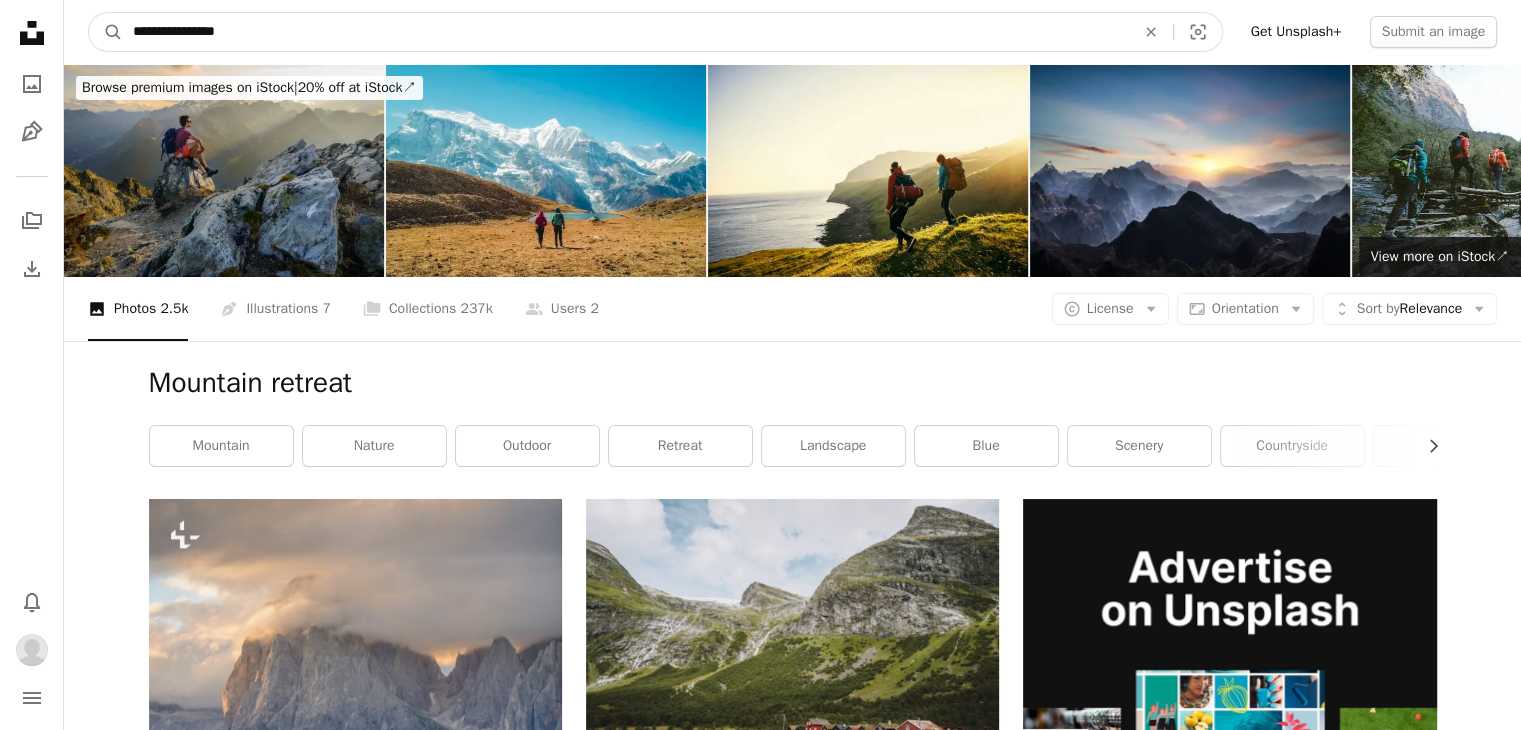 drag, startPoint x: 248, startPoint y: 29, endPoint x: 198, endPoint y: 49, distance: 53.851646 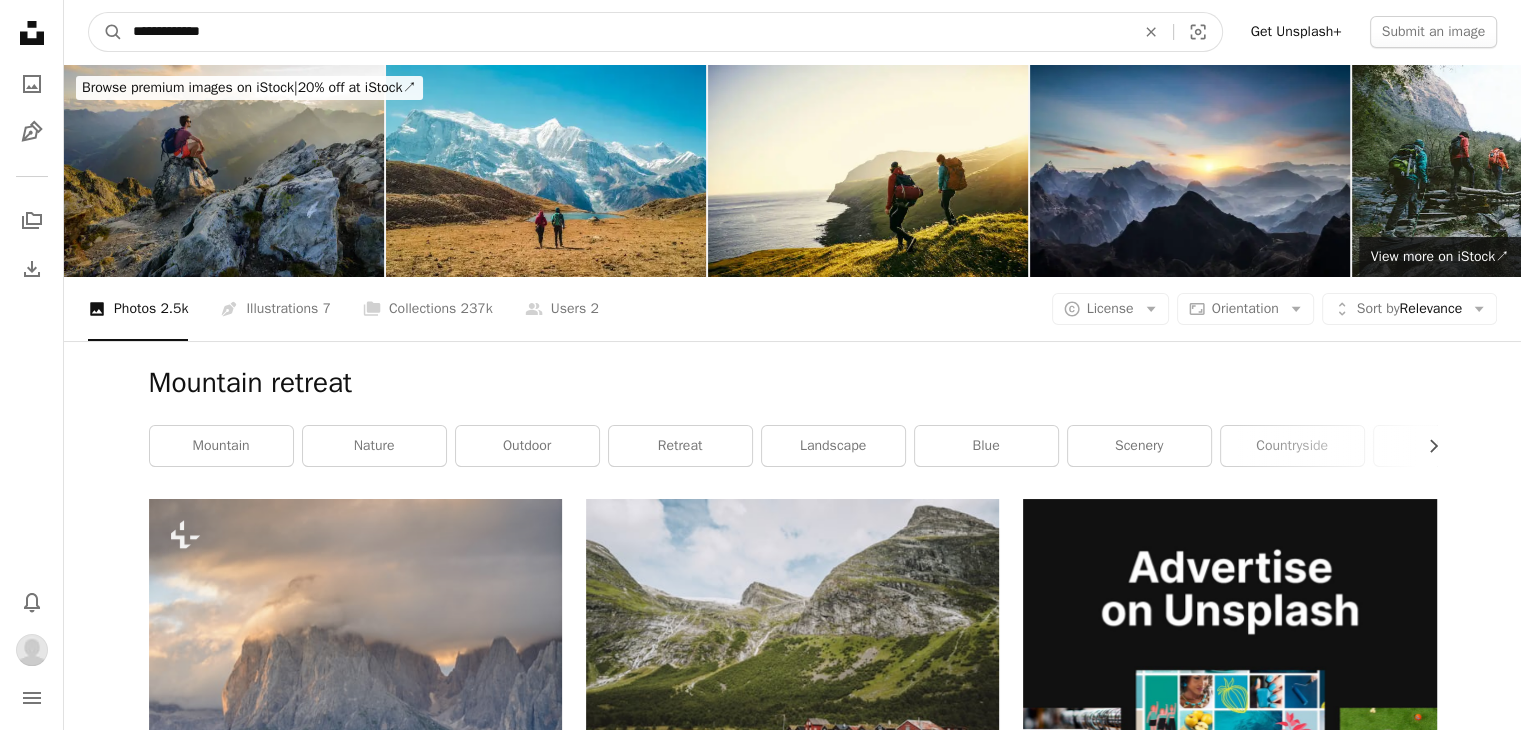 type on "**********" 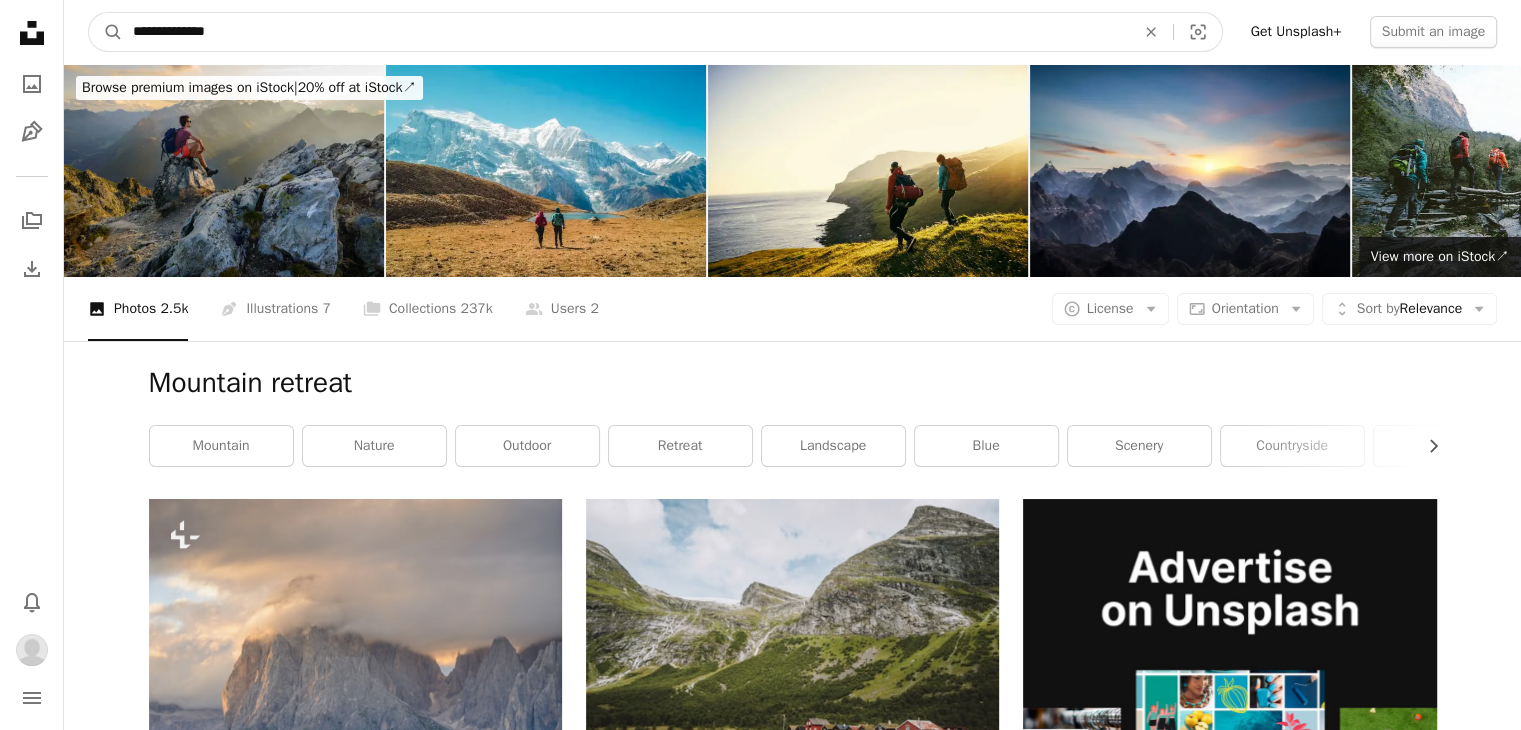 click on "A magnifying glass" at bounding box center (106, 32) 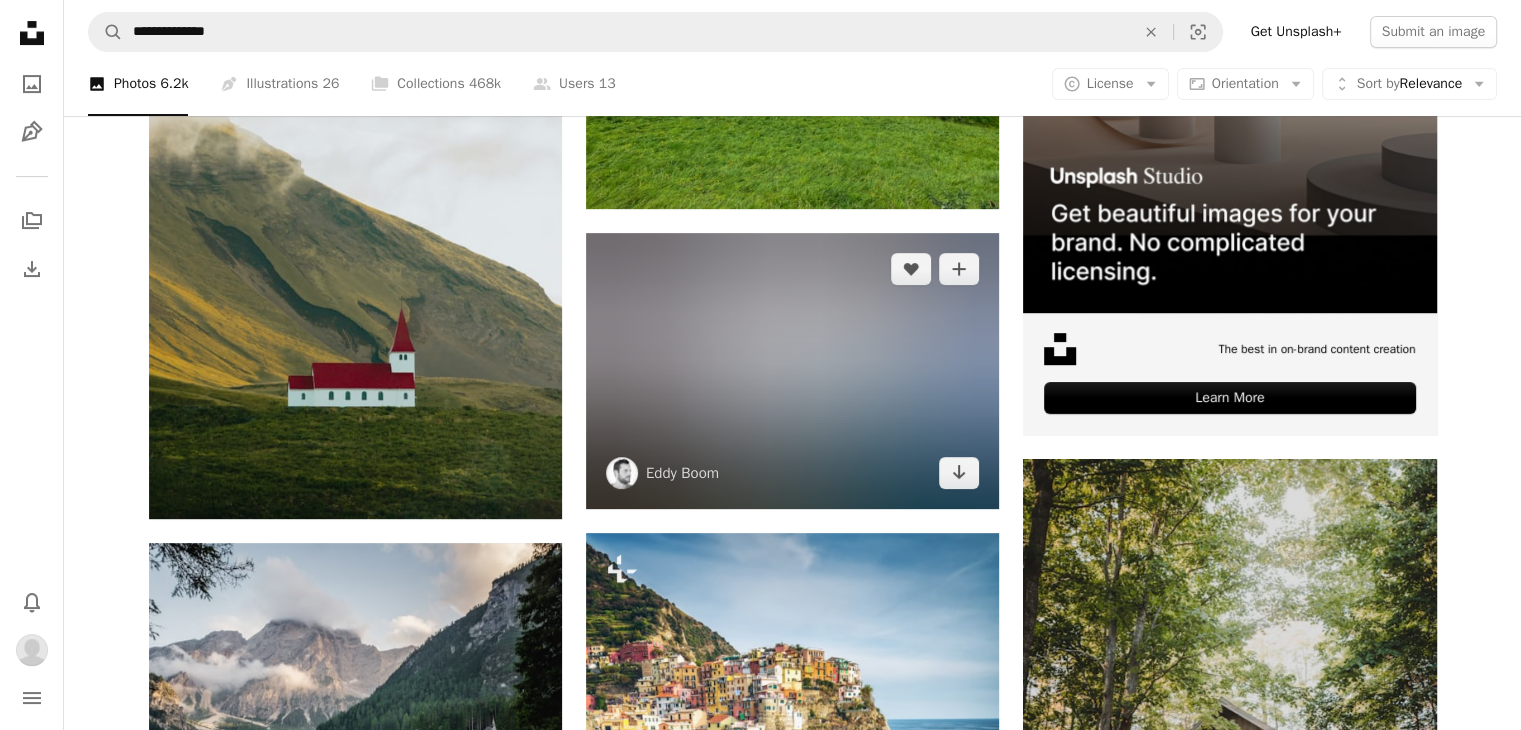 scroll, scrollTop: 200, scrollLeft: 0, axis: vertical 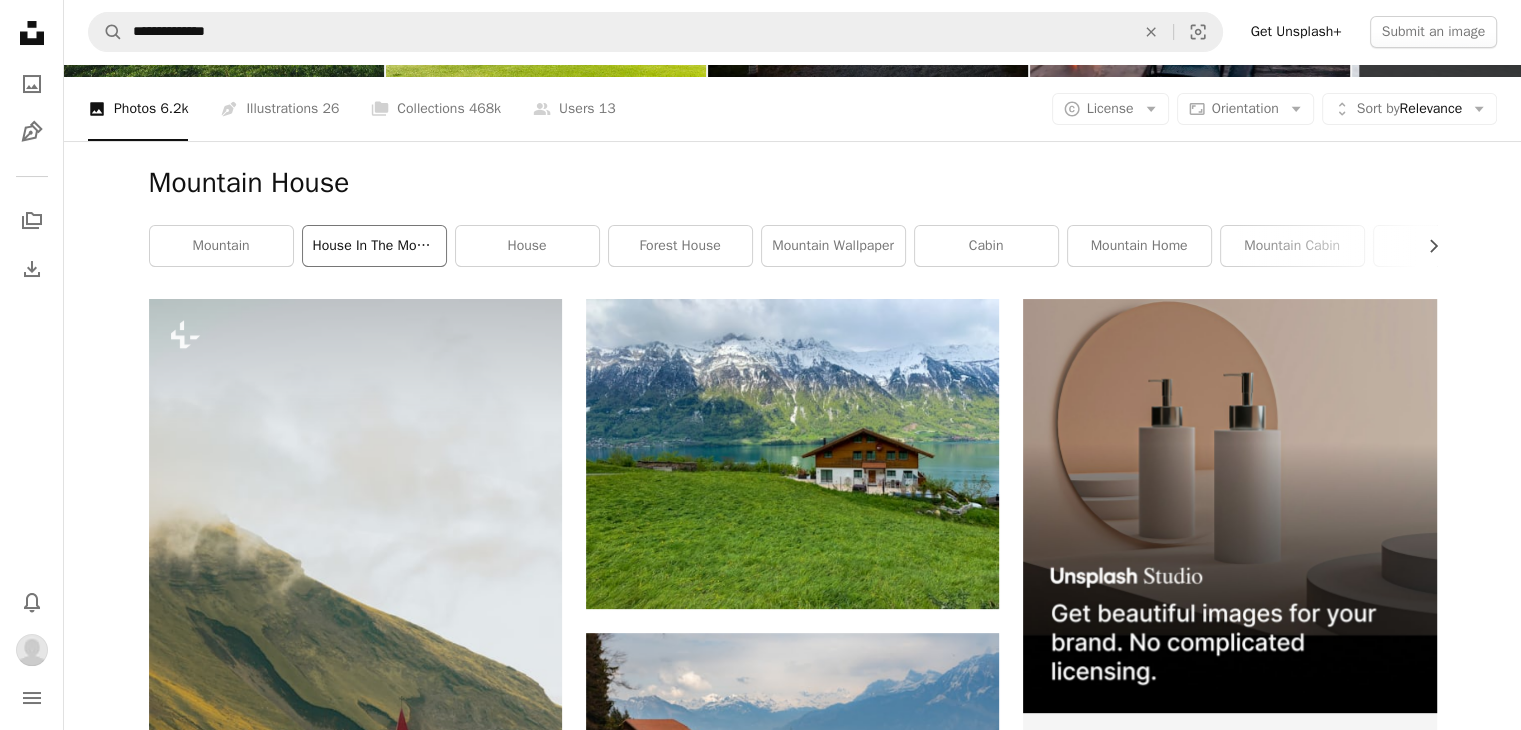 click on "house in the mountain" at bounding box center (374, 246) 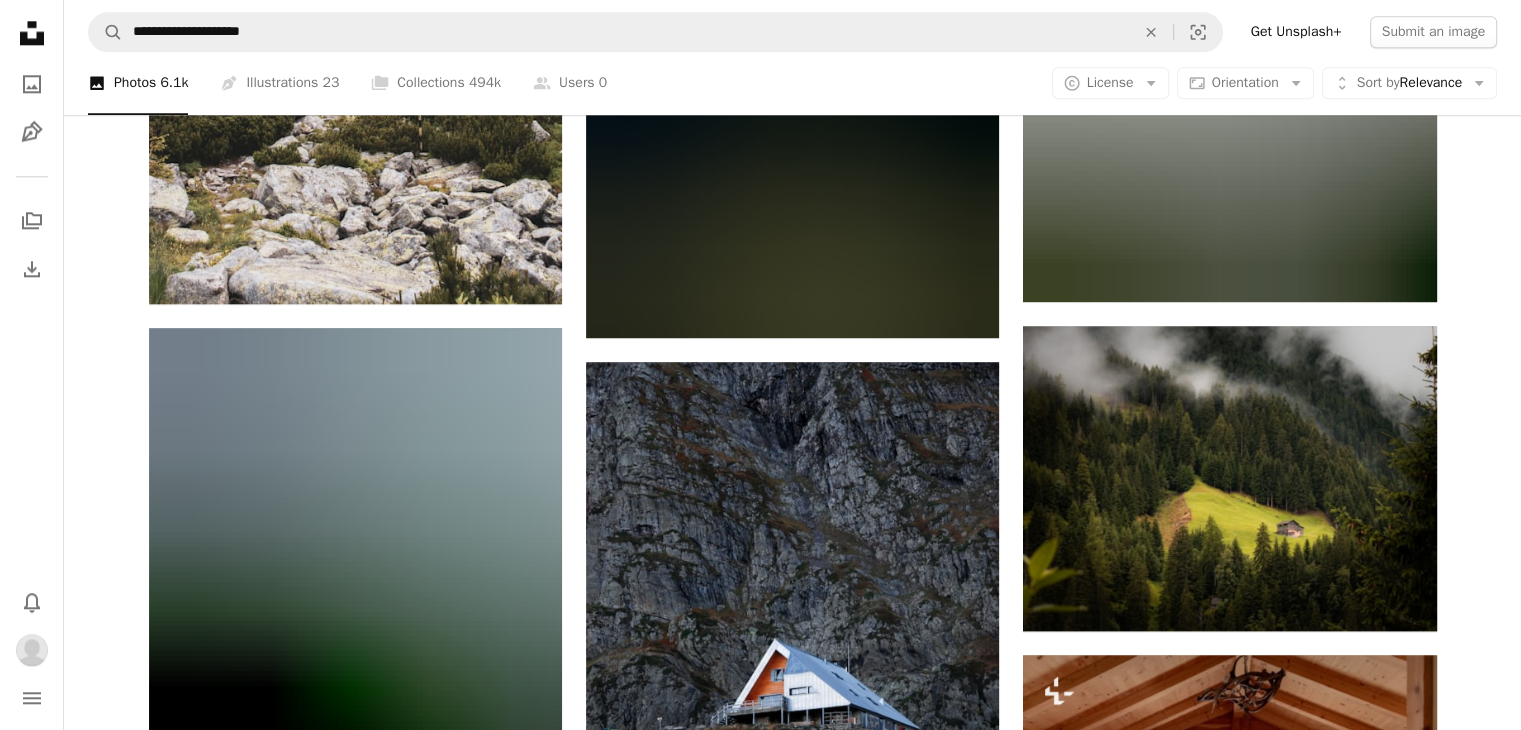 scroll, scrollTop: 2000, scrollLeft: 0, axis: vertical 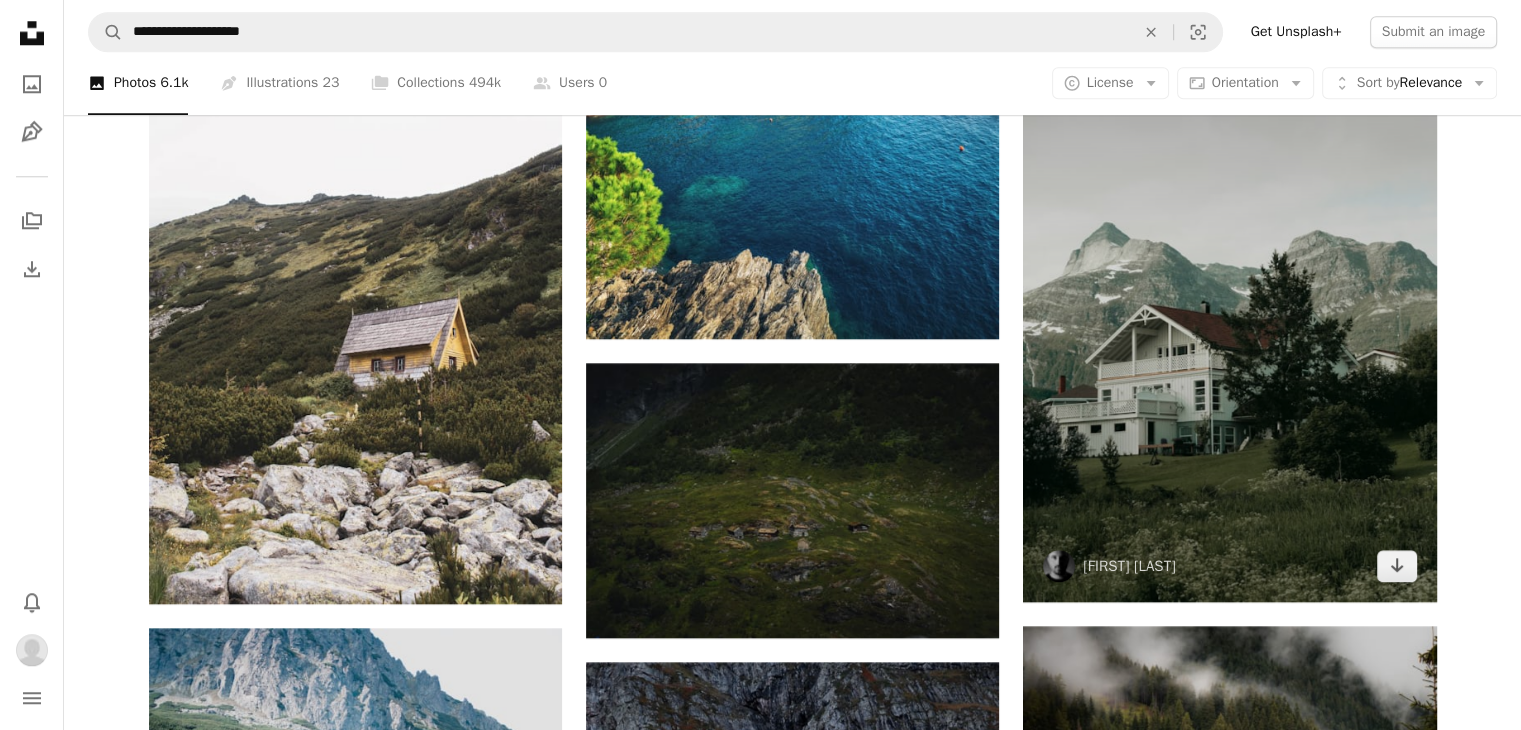 click at bounding box center [1229, 292] 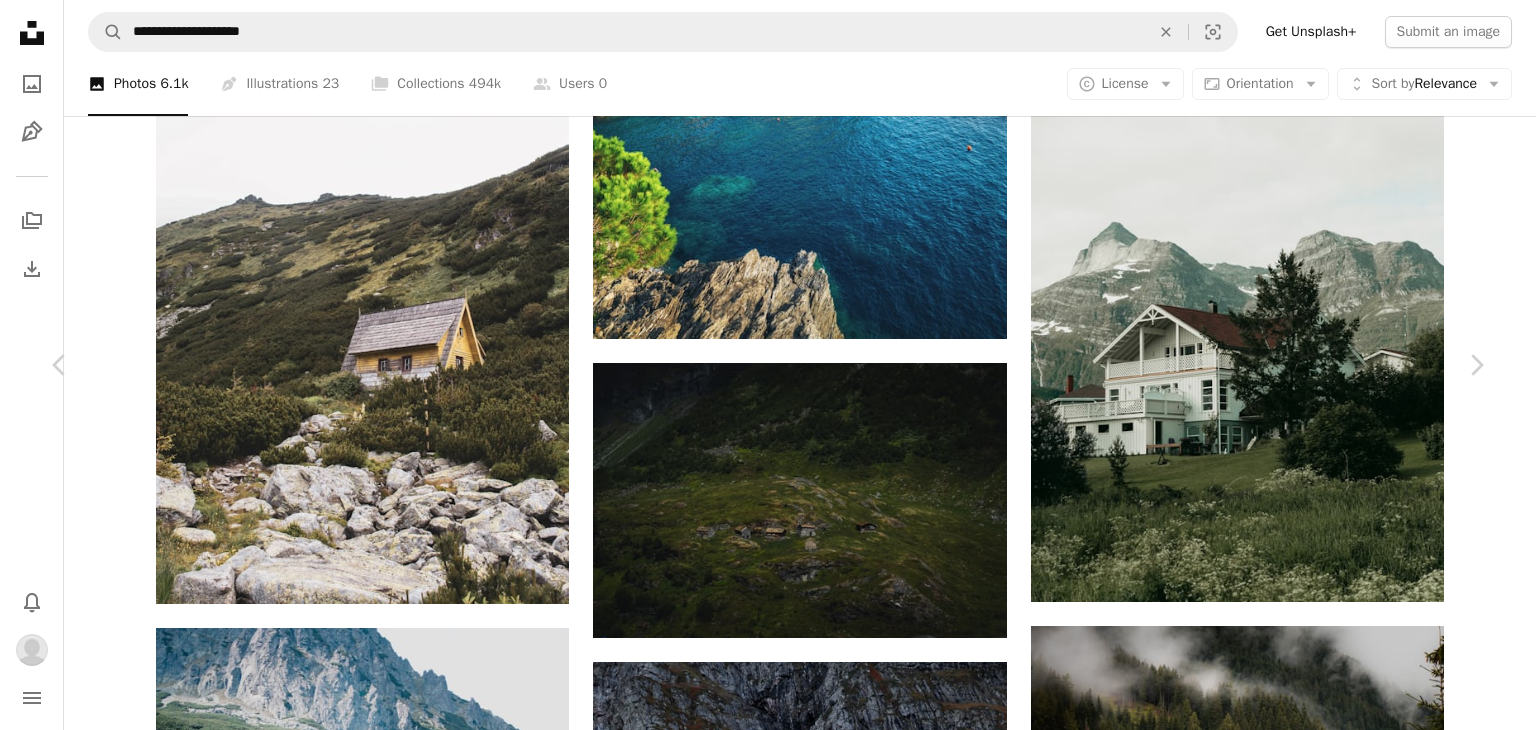 click on "A forward-right arrow Share Info icon Info More Actions A map marker [CITY], [STATE], [COUNTRY] Calendar outlined Published on [MONTH] [DAY], [YEAR] Camera Canon, EOS 5D Mark III Safety Free to use under the Unsplash License house mountains norway mauntain building human plant grey hotel grass urban outdoors countryside housing mountain range cottage roof peak fir conifer Browse premium related images on iStock | Save 20% with code UNSPLASH20 View more on iStock ↗ Related images A heart A plus sign lilartsy Available for hire A checkmark inside of a circle Arrow pointing down A heart A plus sign Yuri Krupenin Arrow pointing down Plus sign for Unsplash+ A heart A plus sign Sandra Seitamaa For Unsplash+ A lock Download A heart A plus sign Mark Zu Arrow pointing down Plus sign for Unsplash+" at bounding box center [768, 3522] 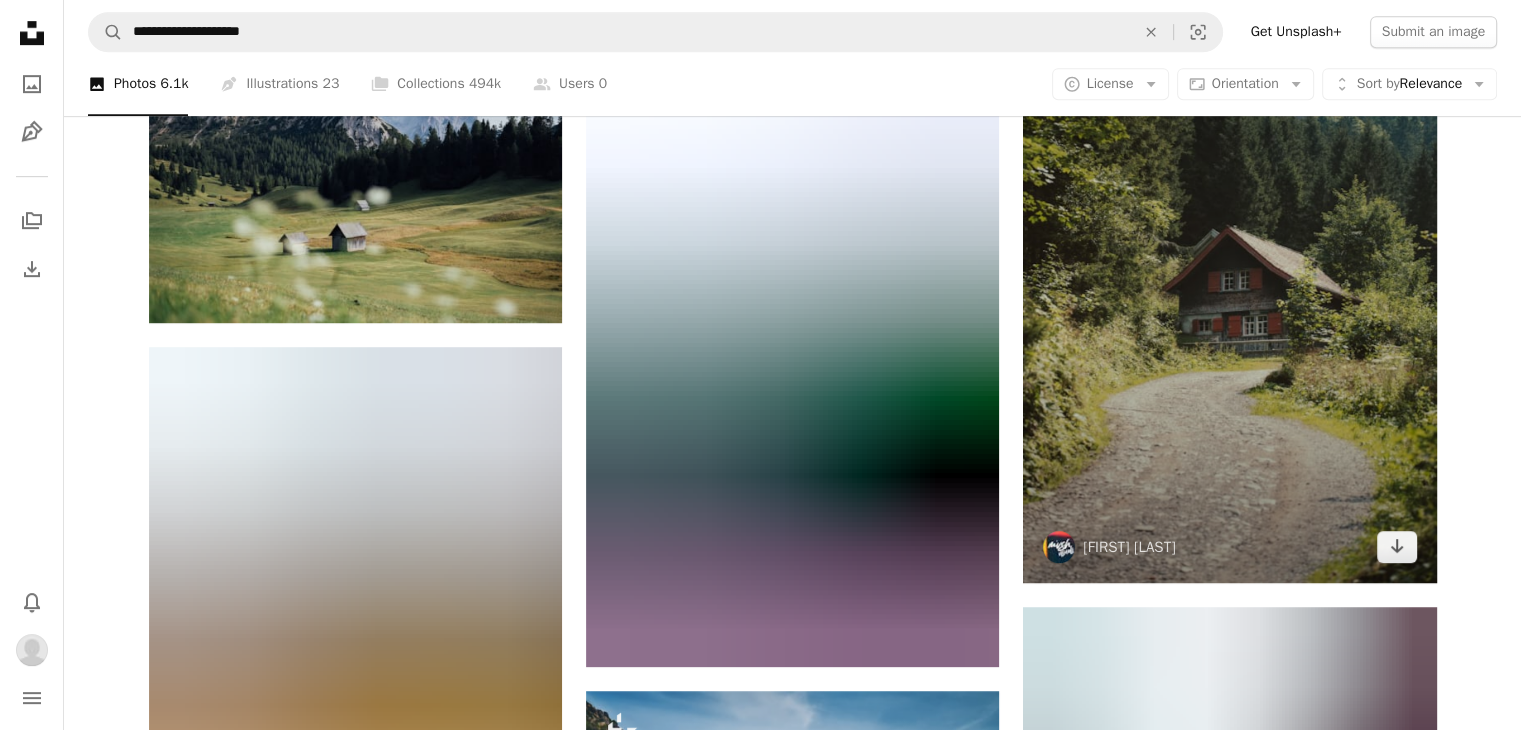 scroll, scrollTop: 700, scrollLeft: 0, axis: vertical 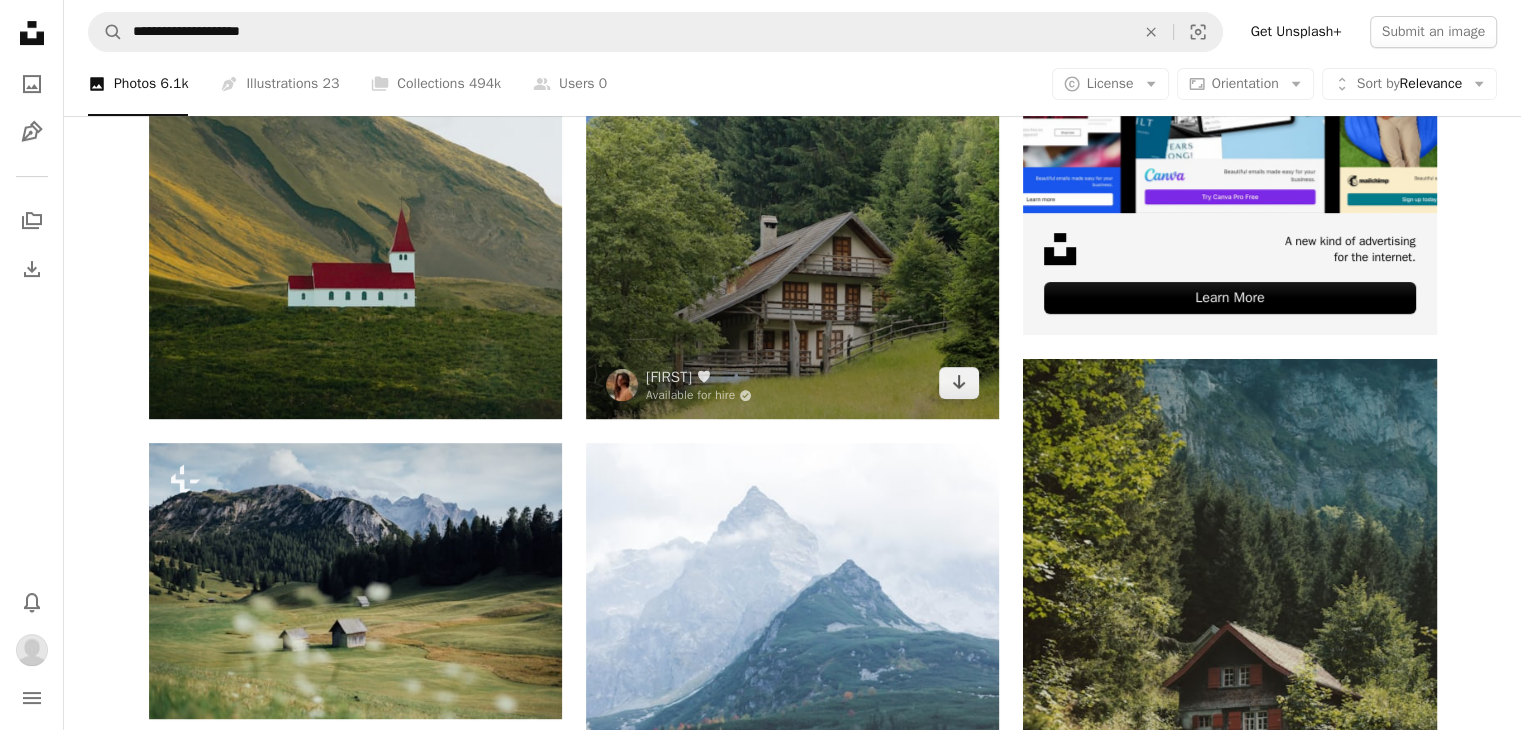click at bounding box center (792, 109) 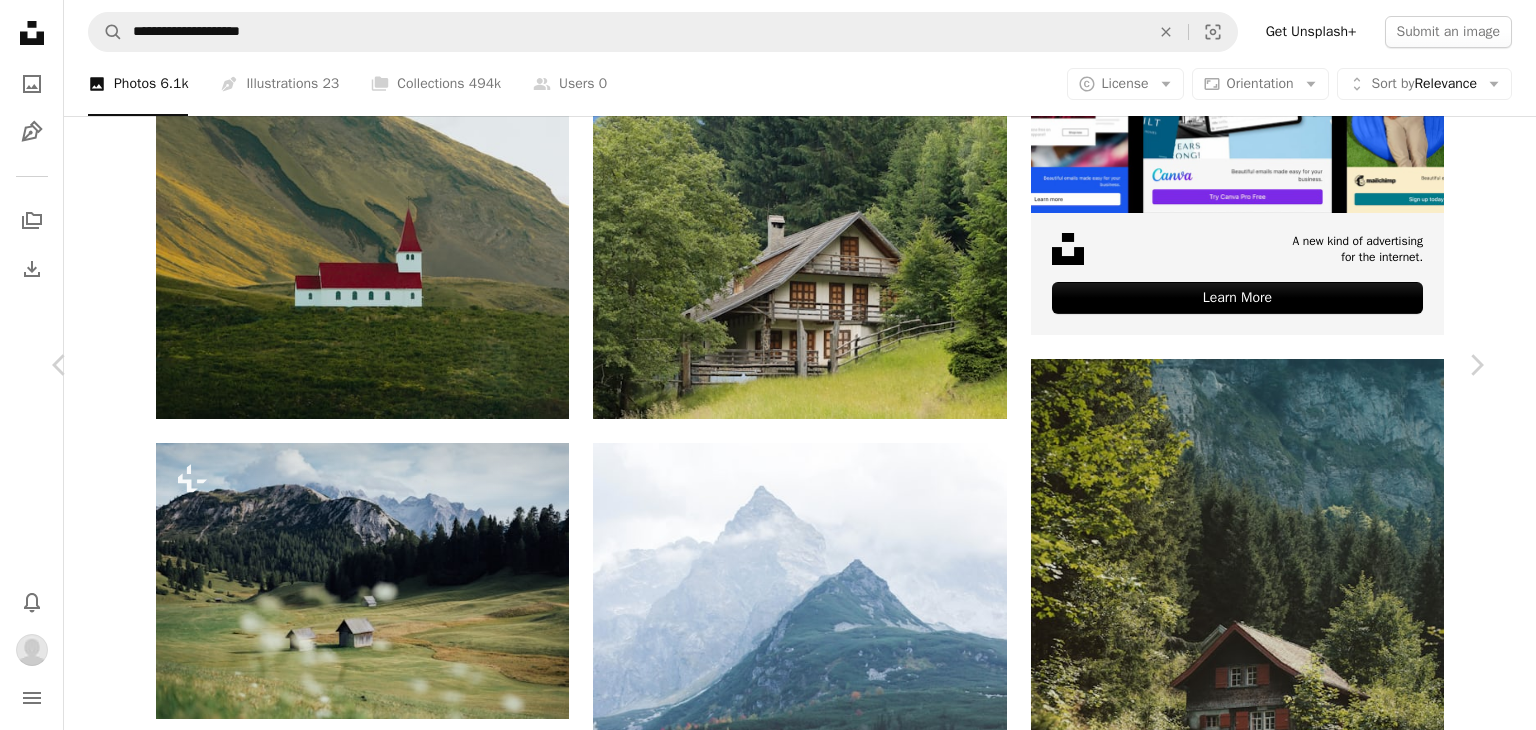 click on "Chevron down" 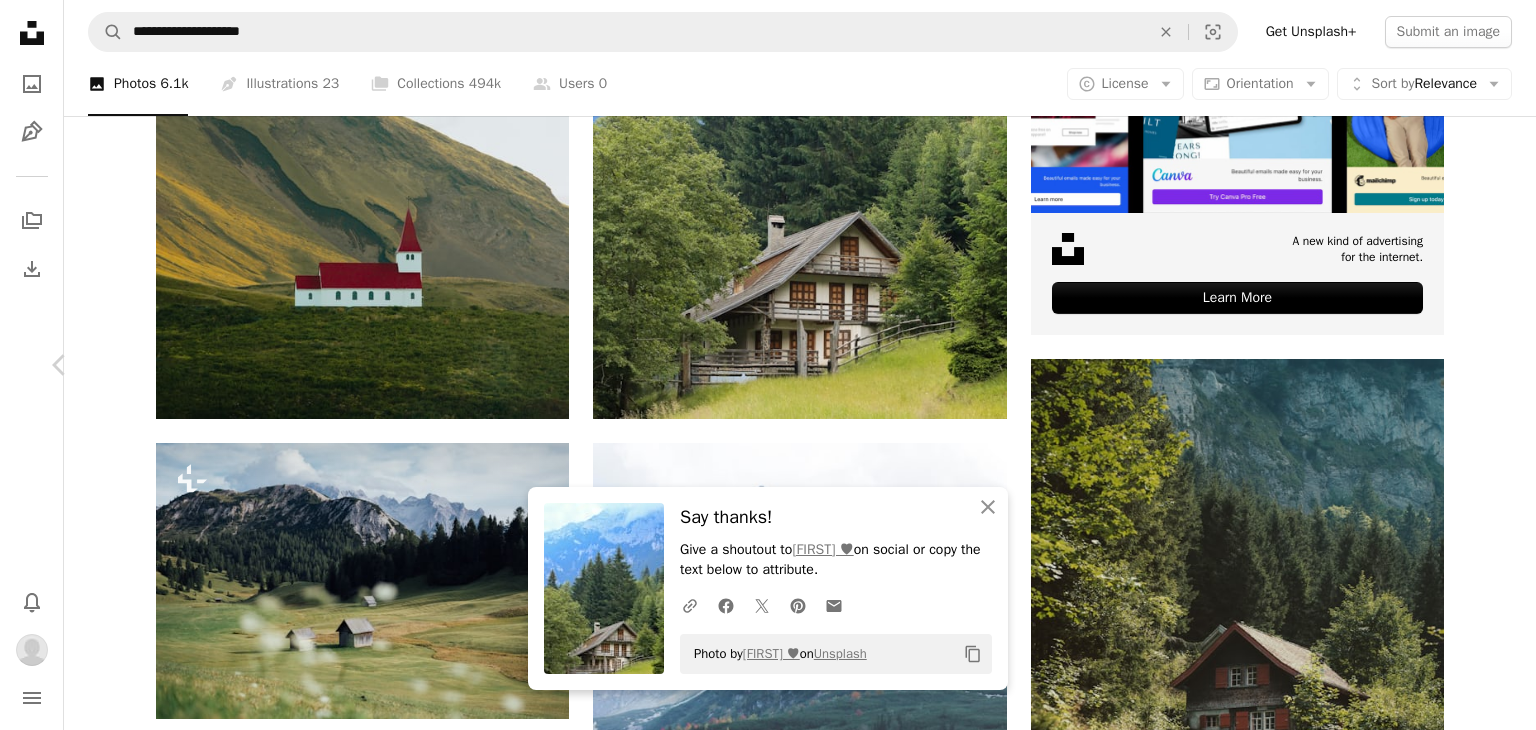 click on "Chevron right" at bounding box center [1476, 365] 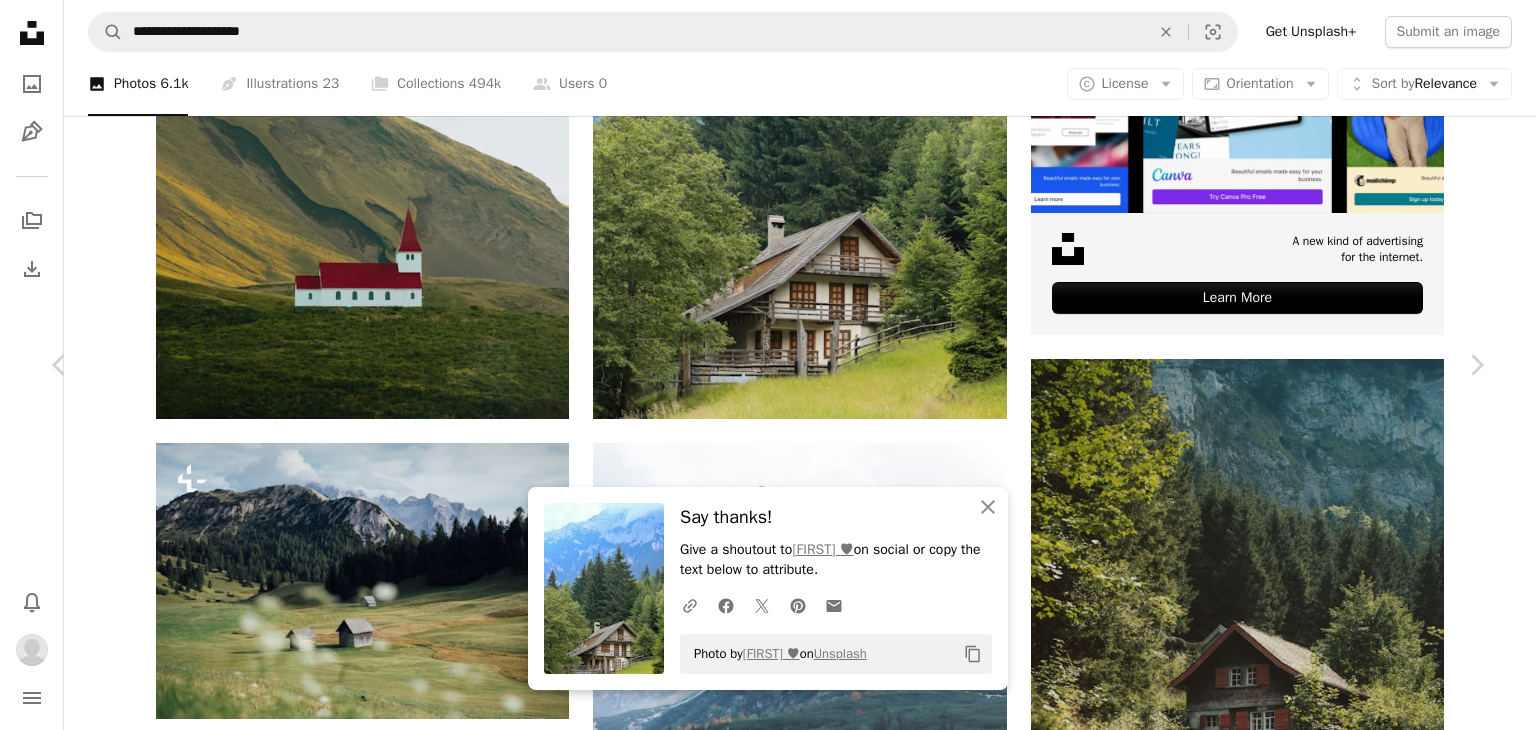 click on "House in the mountain Chevron right mountain house mountain outdoor nature house tree housing countryside building plant fir Plus sign for Unsplash+ A heart A plus sign [FIRST] [LAST] For Unsplash+ A lock Download Plus sign for Unsplash+ A heart A plus sign Mourad Saadi For Unsplash+ A lock Download A heart A plus sign [FIRST] [LAST] Available for hire A checkmark inside of a circle Arrow pointing down A heart A plus sign A heart For" at bounding box center (768, 1878) 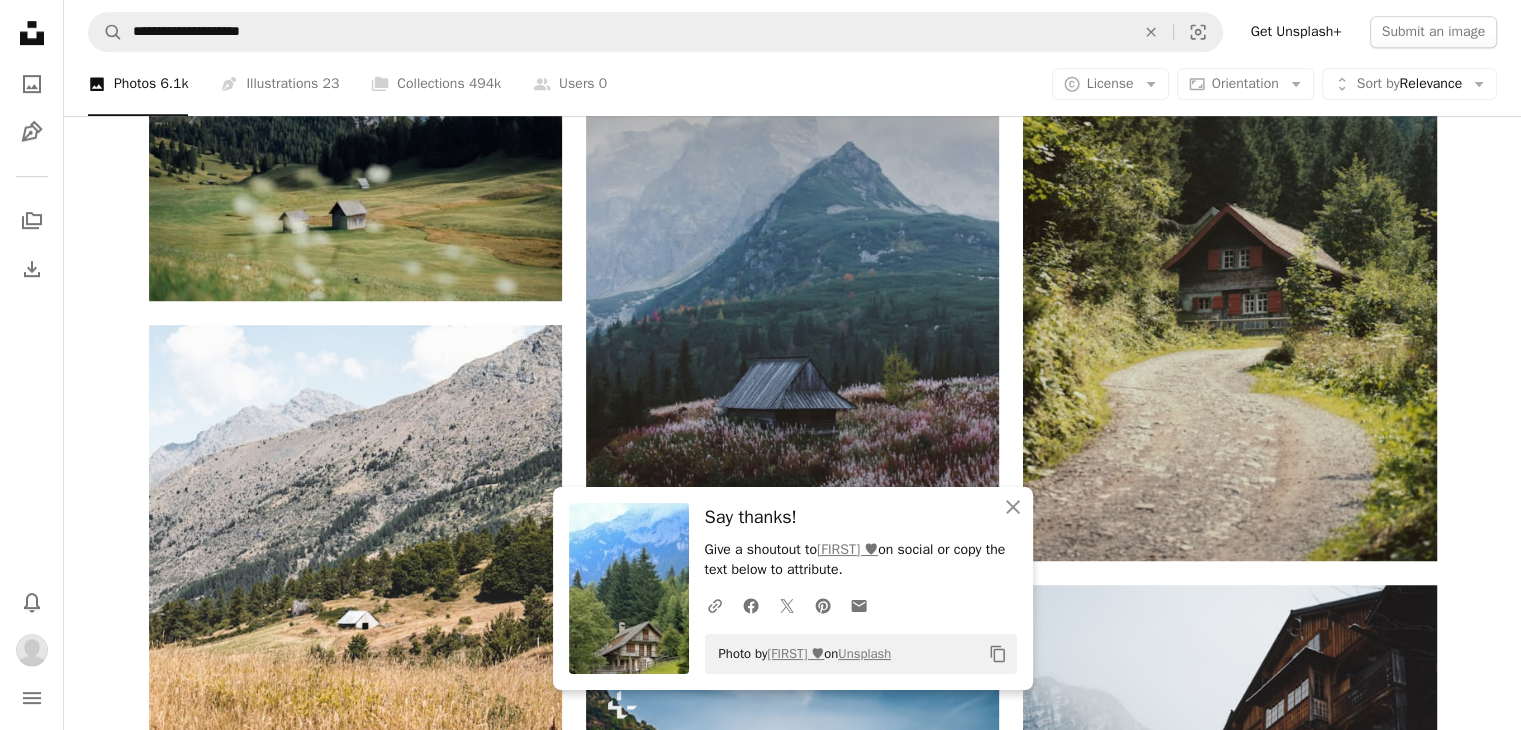 scroll, scrollTop: 1100, scrollLeft: 0, axis: vertical 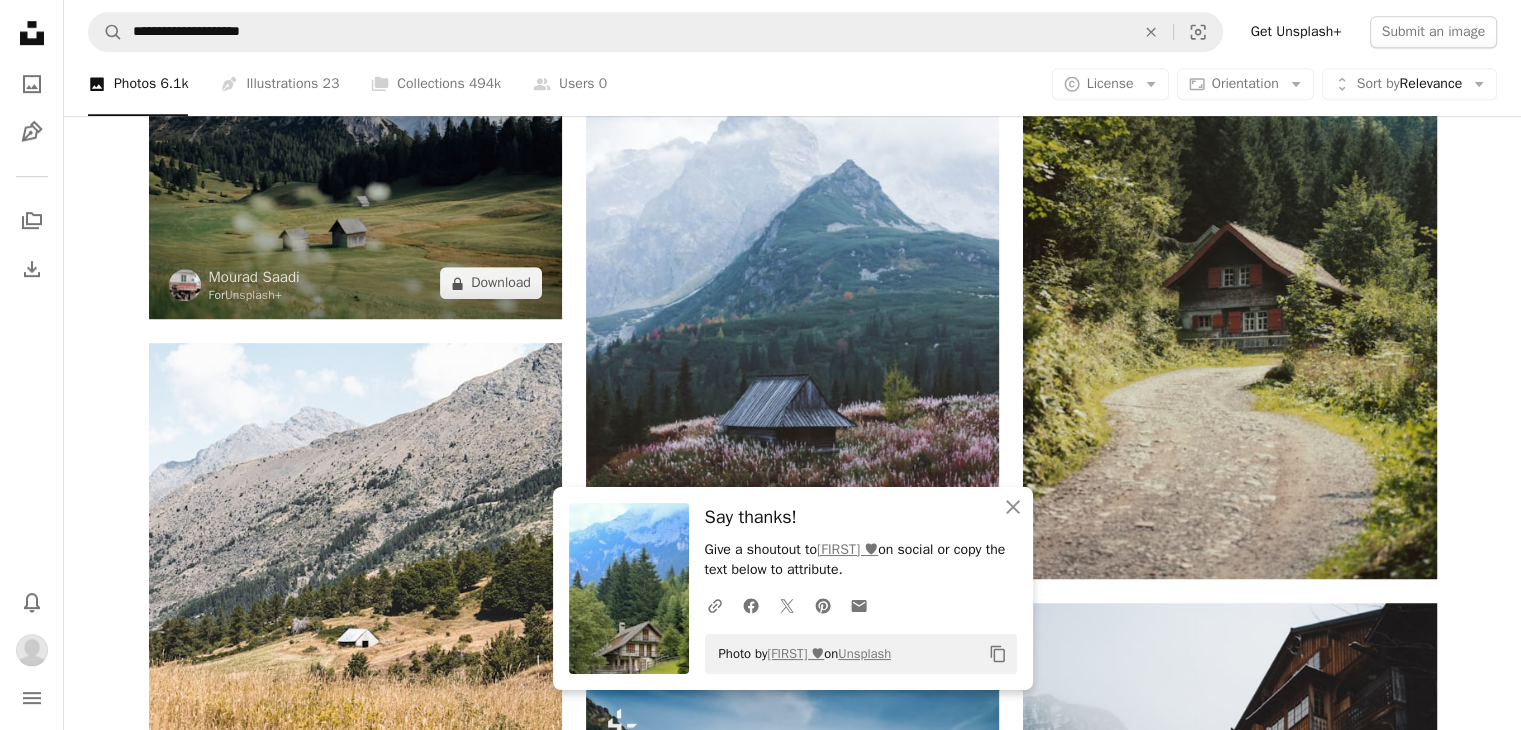 click at bounding box center [355, 181] 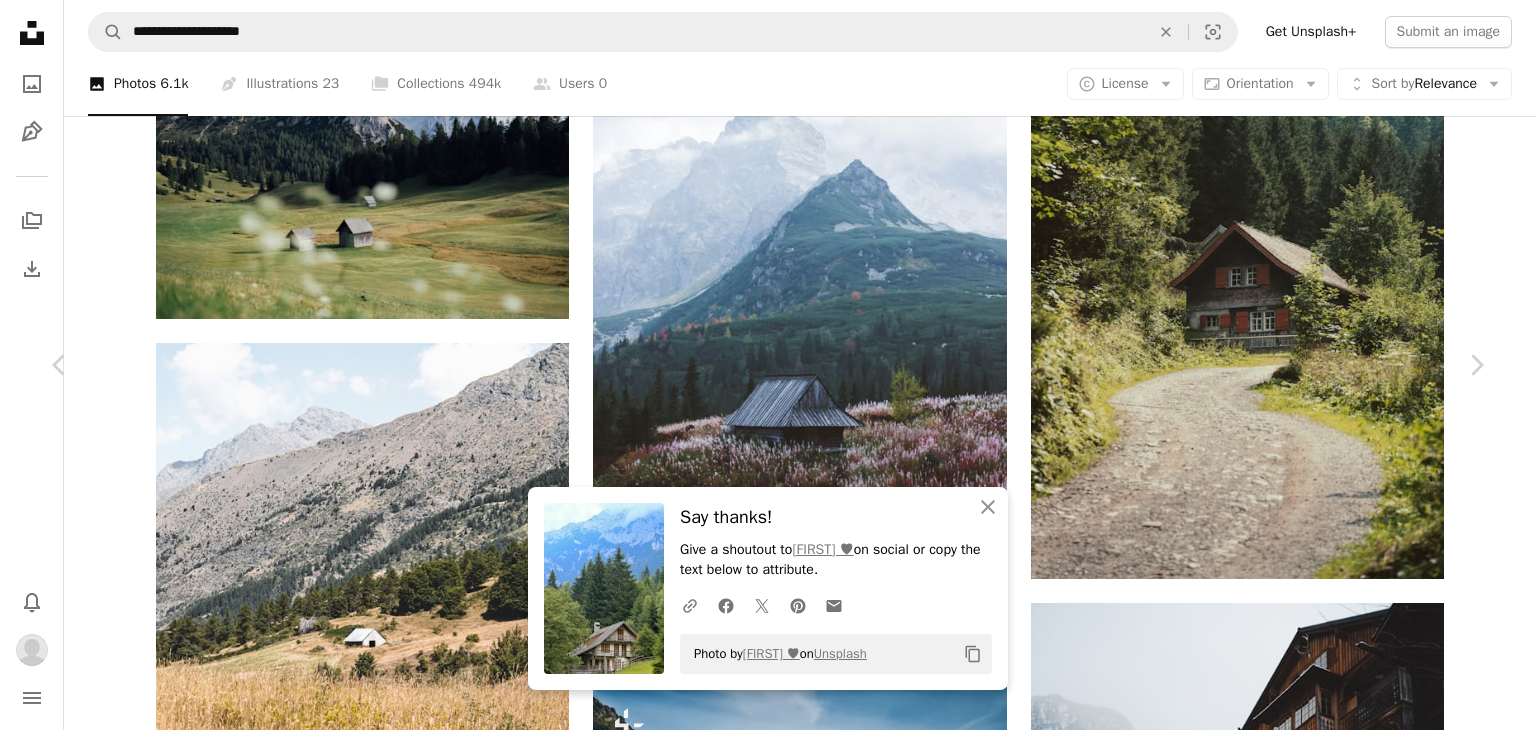 click on "A forward-right arrow Close Say thanks! Give a shoutout to [USERNAME] on social or copy the text below to attribute. A URL sharing icon (chains) Facebook icon X (formerly Twitter) icon Pinterest icon An envelope Photo by [USERNAME] on Unsplash
Copy content [FIRST] [LAST] For Unsplash+ A heart A plus sign Edit image   Plus sign for Unsplash+ A lock   Download Zoom in Featured in Photos , Travel , Wallpapers A forward-right arrow Share More Actions little houses A map marker [CITY], [REGION] – [REGION], [COUNTRY] Calendar outlined Published on [MONTH] [DAY], [YEAR] Safety Licensed under the Unsplash+ License mountains natural clouds wallpapers backgrounds countryside grassland dolomites fields landscape nature landscape photography shelter dolomiti shack wallpapera mountain hut dolomites wallpaper italy [CITY] Related images Plus sign for Unsplash+ A heart A plus sign [FIRST] [LAST] For Unsplash+ A lock Download Plus sign for Unsplash+ A heart For" at bounding box center (768, 4422) 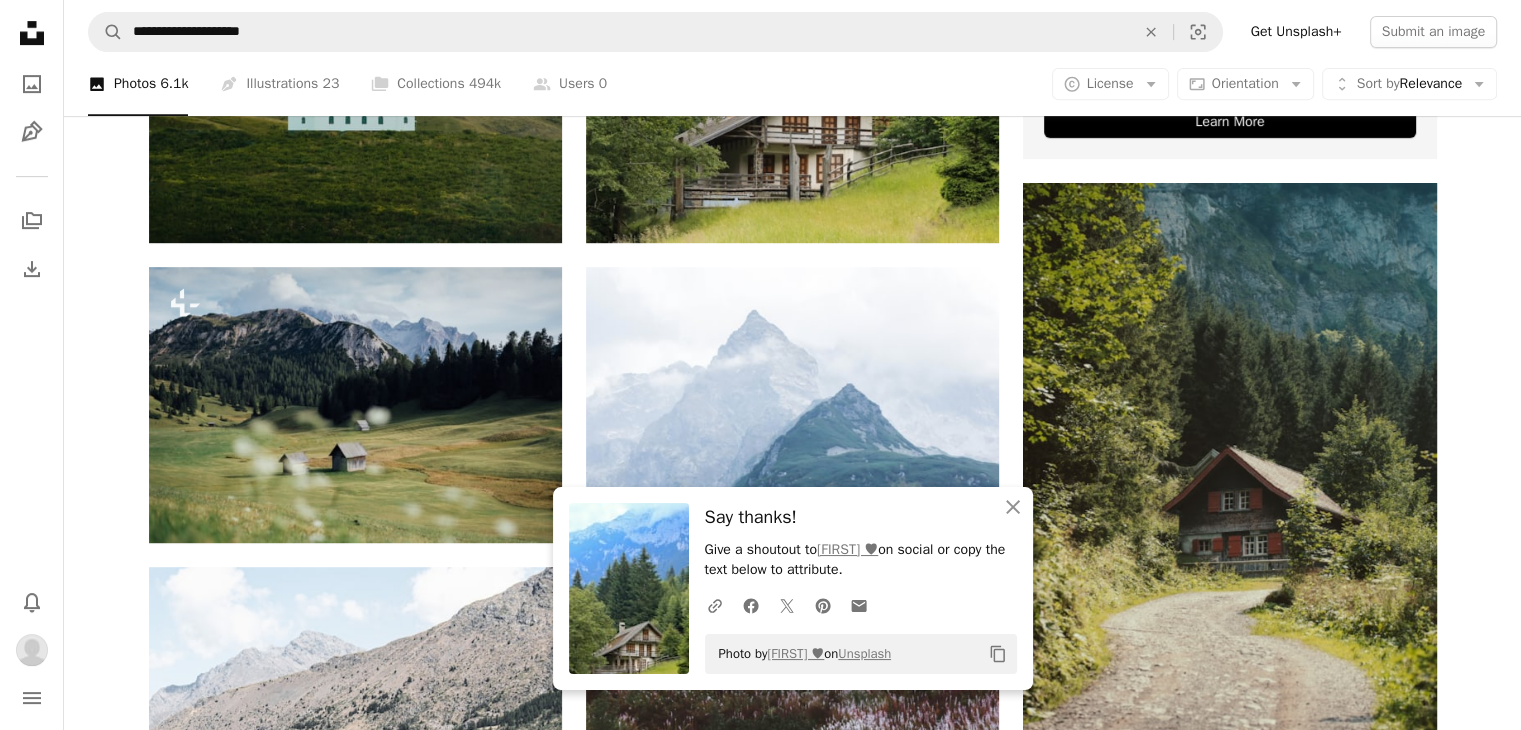 scroll, scrollTop: 600, scrollLeft: 0, axis: vertical 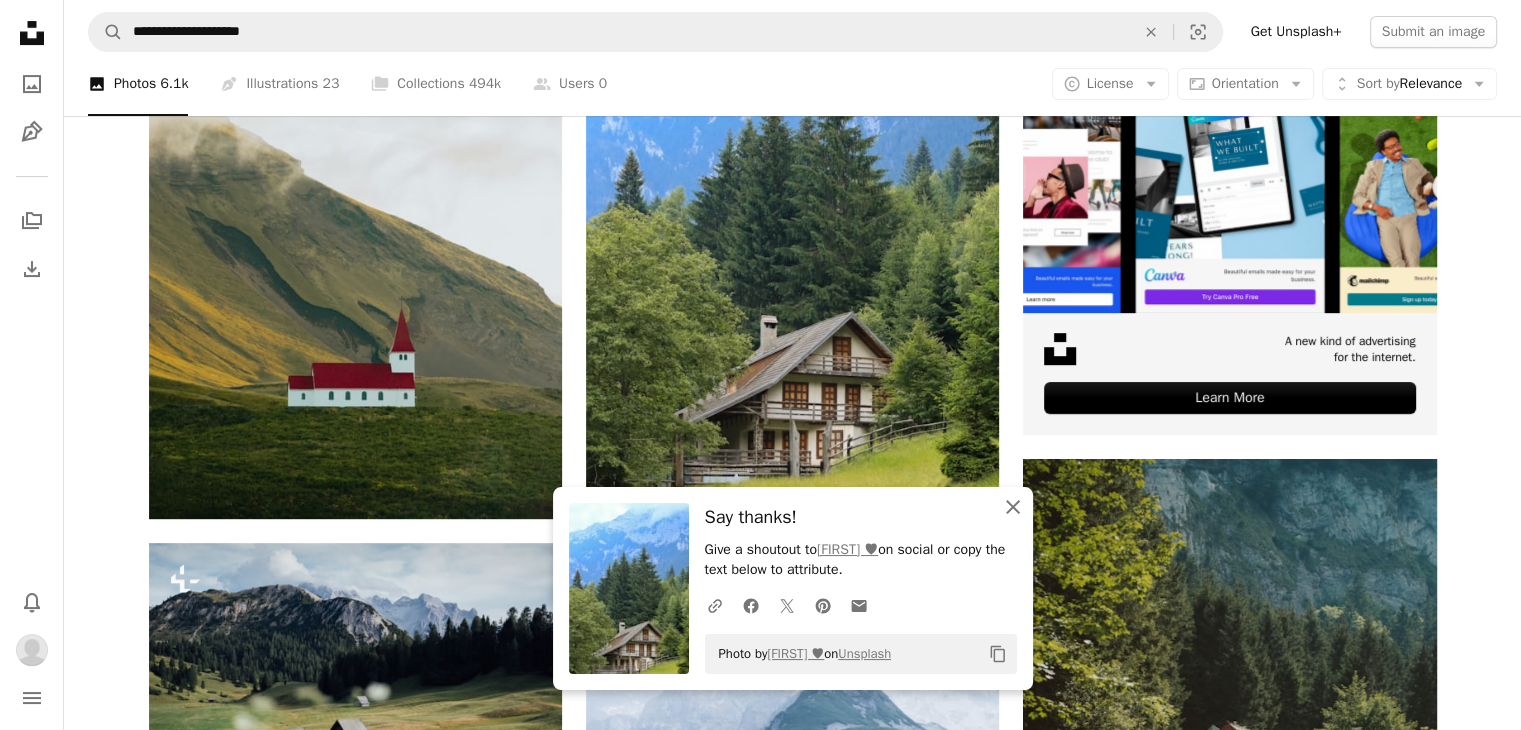 click on "An X shape" 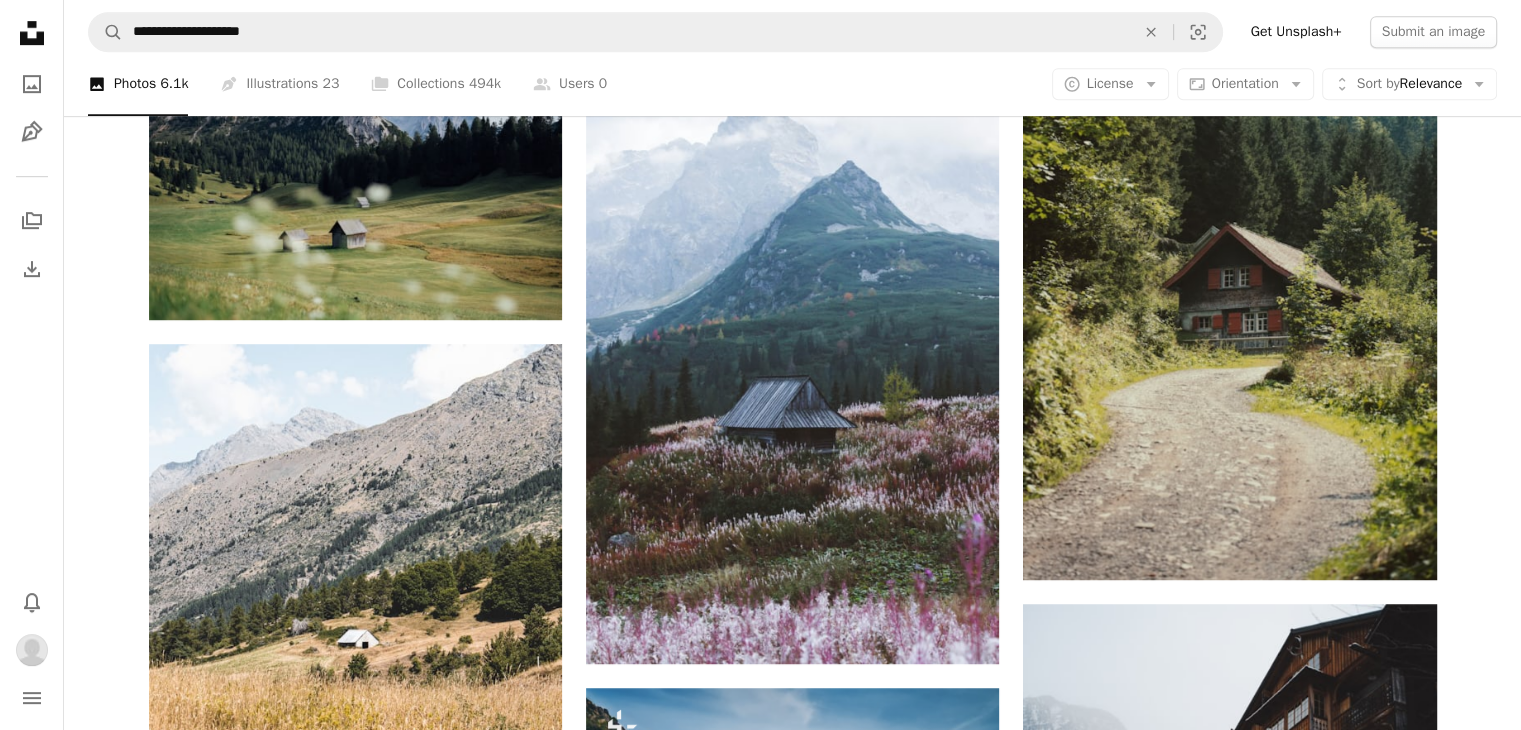 scroll, scrollTop: 1100, scrollLeft: 0, axis: vertical 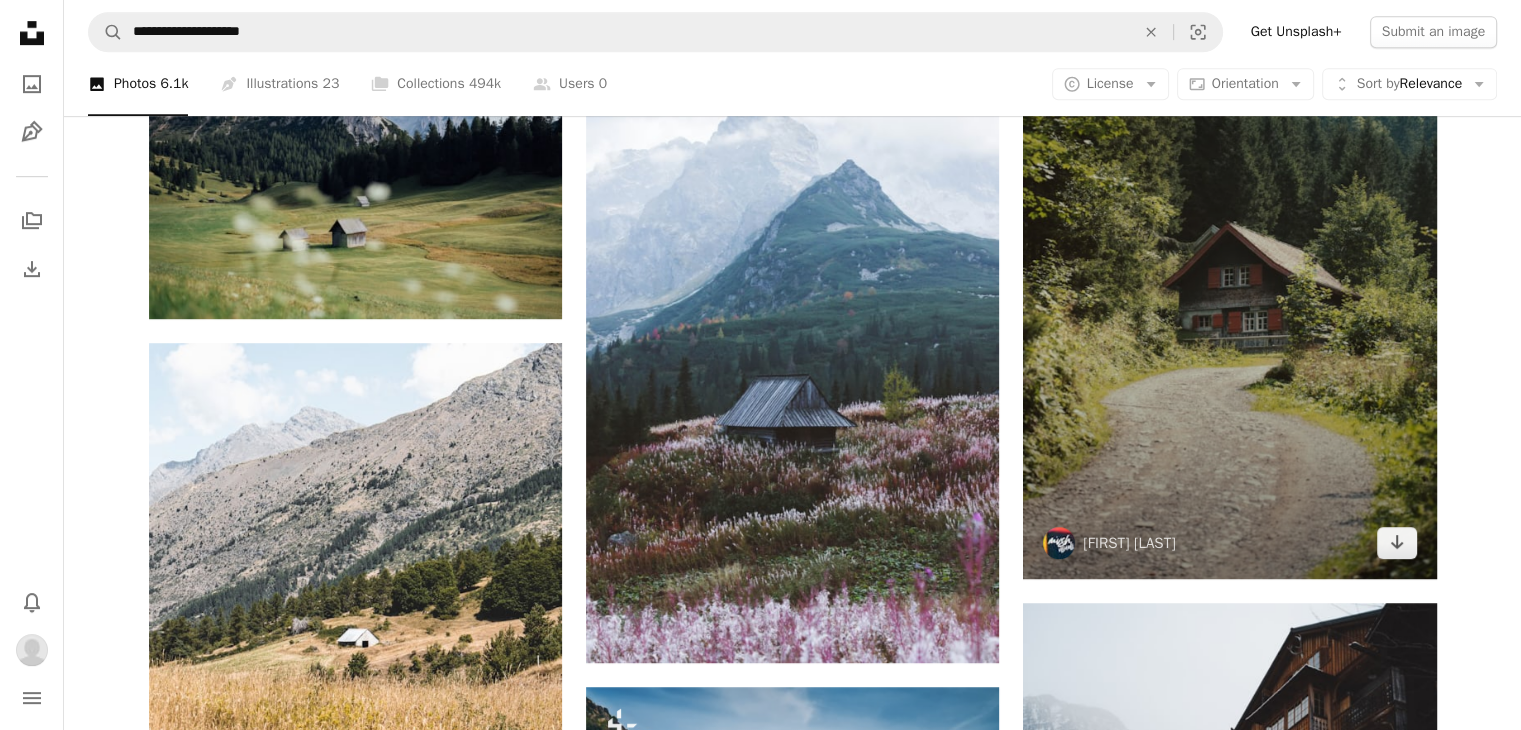 click at bounding box center (1229, 269) 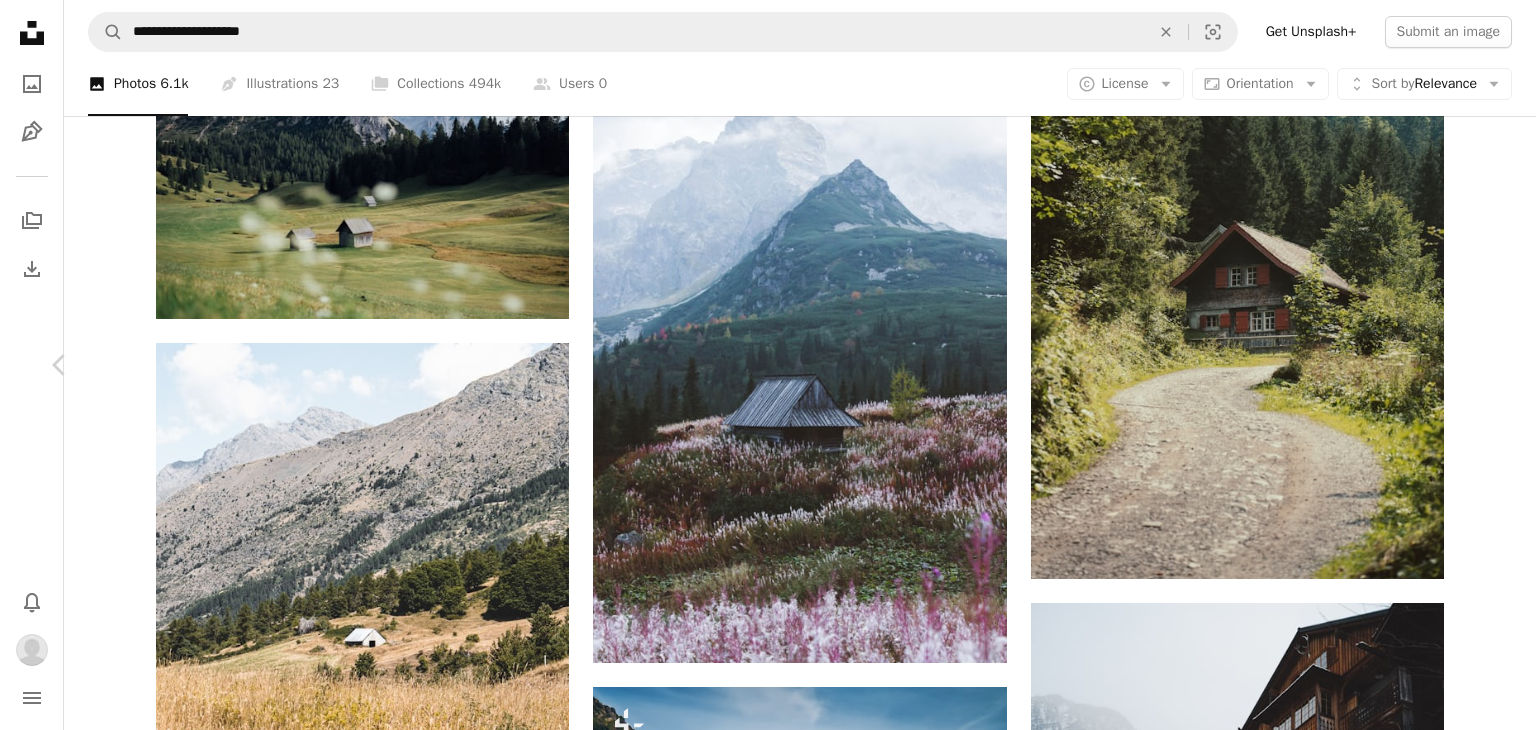 click on "Chevron right" at bounding box center [1476, 365] 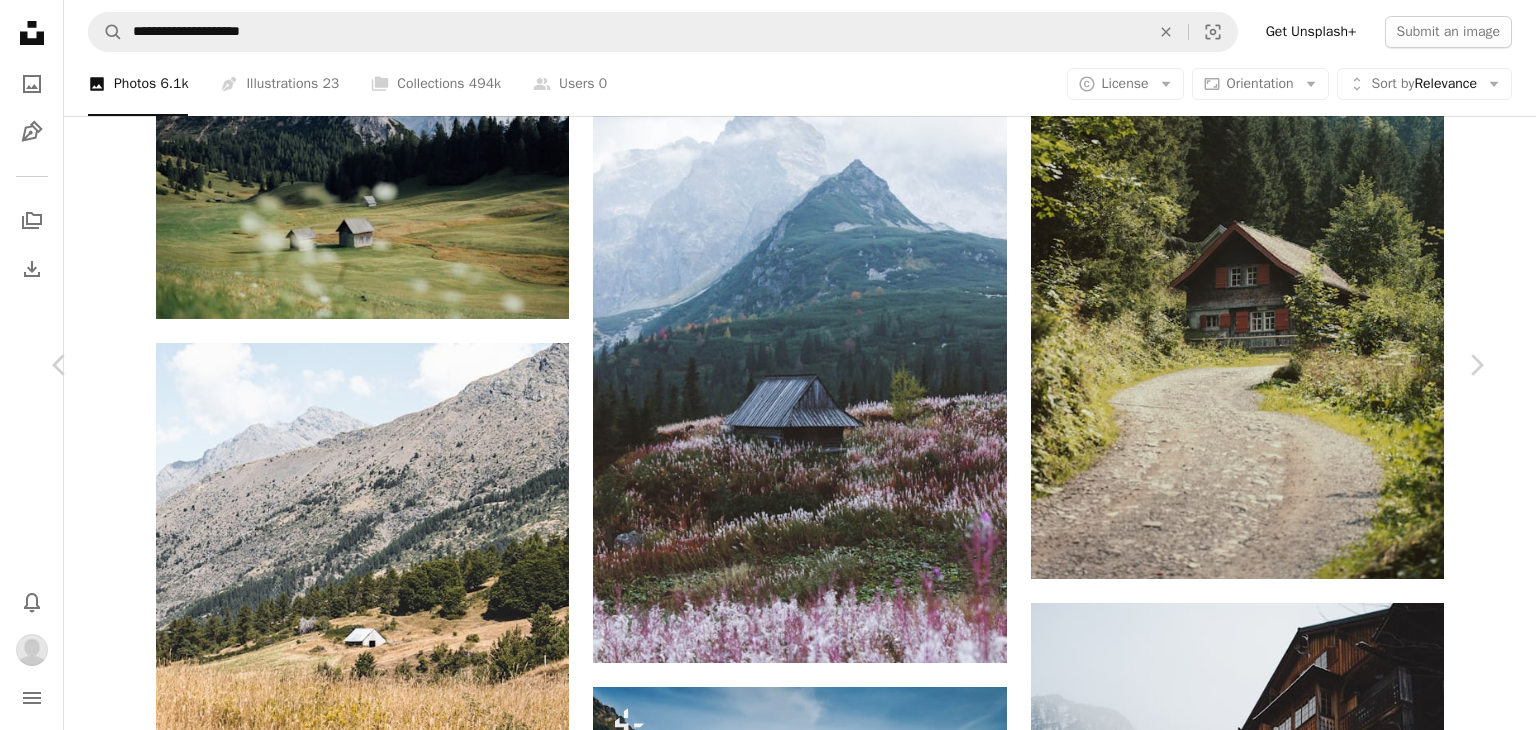 click on "A forward-right arrow Share Info icon Info More Actions A map marker [CITY], [POLAND] Calendar outlined Published on [MONTH] [DAY], [YEAR] Safety Free to use under the Unsplash License mountains pink flowers [COUNTRY] fairytale mountain house [REGION] pink plants flower building house plant grey grass blossom outdoors countryside housing mountain range peak Browse premium related images on iStock | Save 20% with code UNSPLASH20 View more on iStock ↗ Related images A heart A plus sign [FIRST] [LAST] Available for hire A checkmark inside of a circle Arrow pointing down A heart A plus sign [FIRST] [LAST] Available for hire A checkmark inside of a circle Arrow pointing down A heart A plus sign [FIRST] [LAST] Available for hire A checkmark inside of a circle A heart" at bounding box center (768, 4422) 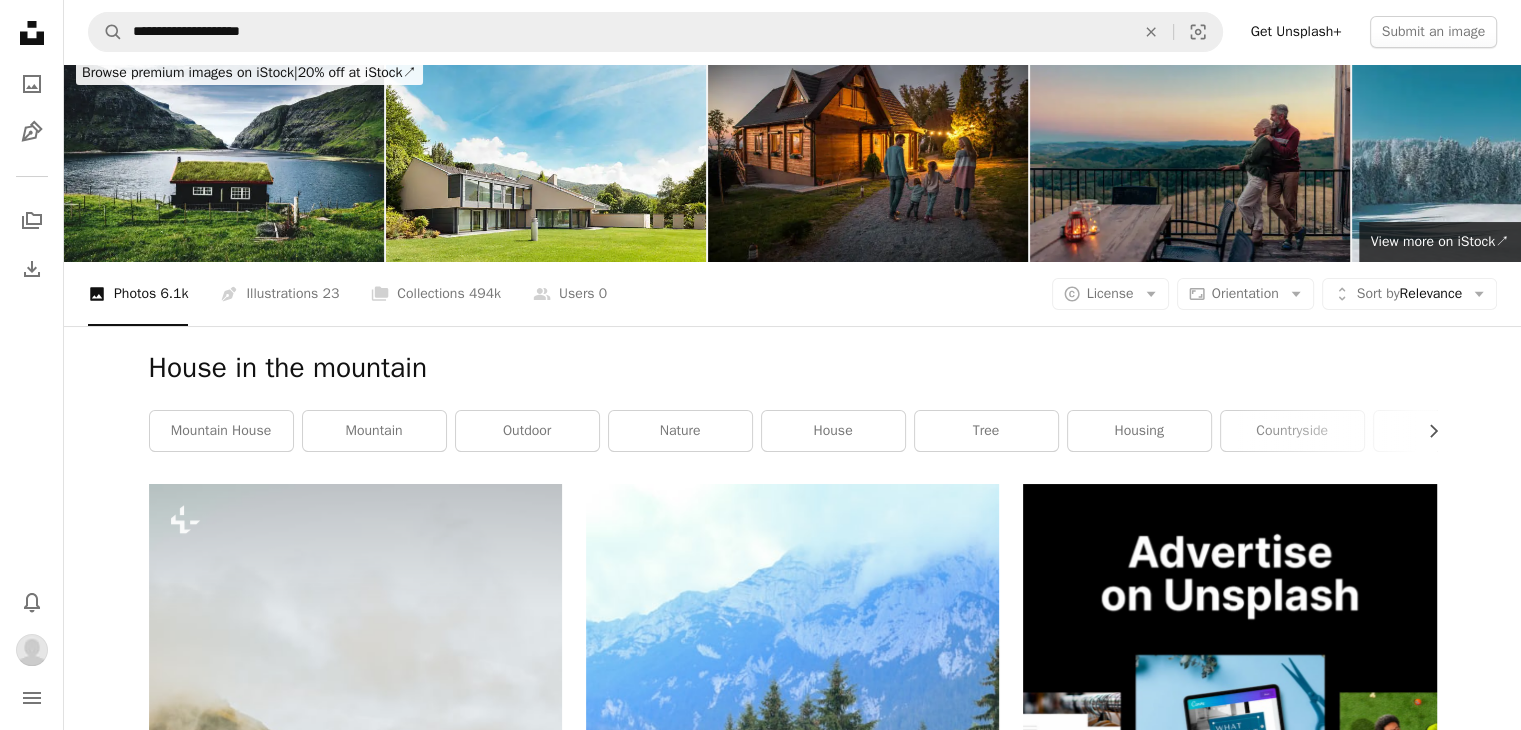 scroll, scrollTop: 0, scrollLeft: 0, axis: both 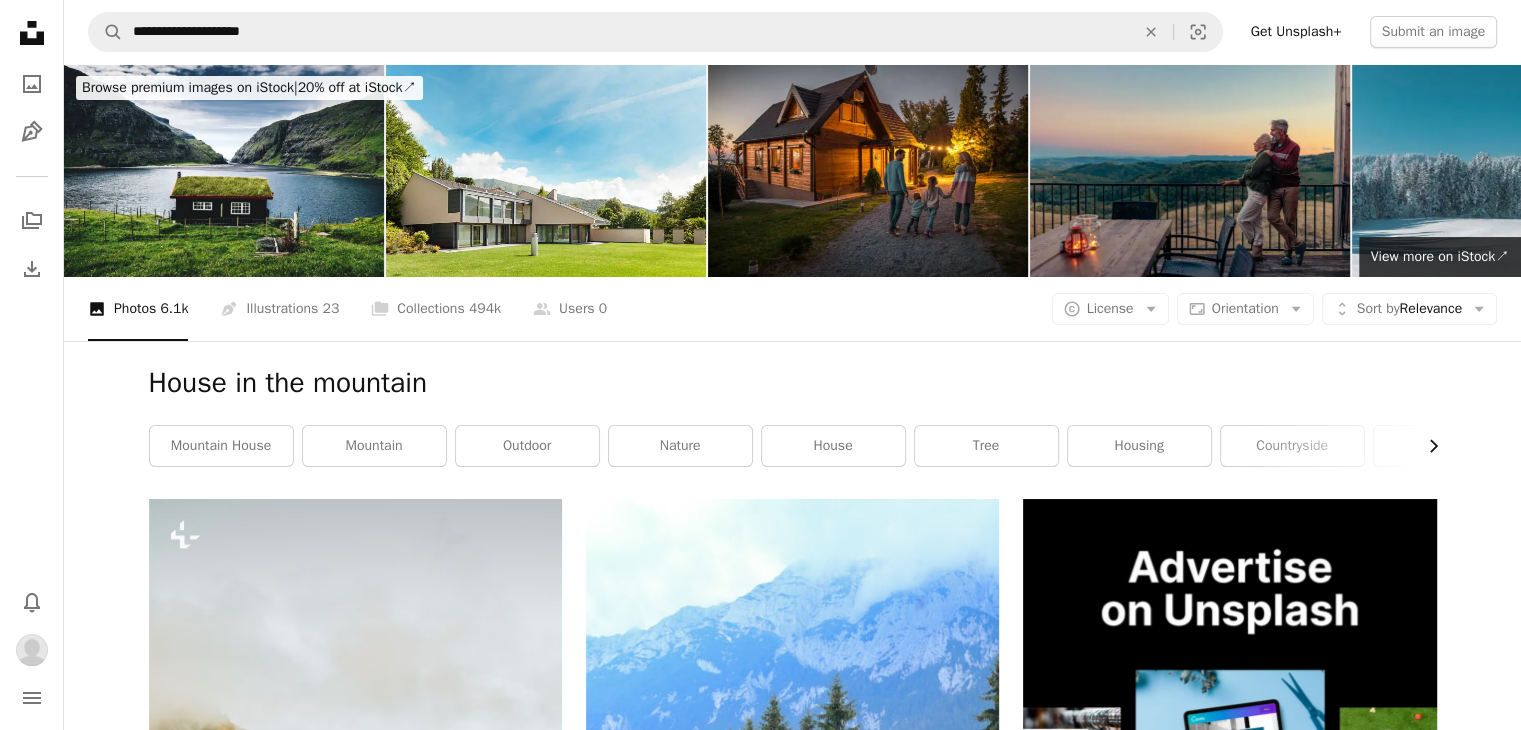 click on "Chevron right" 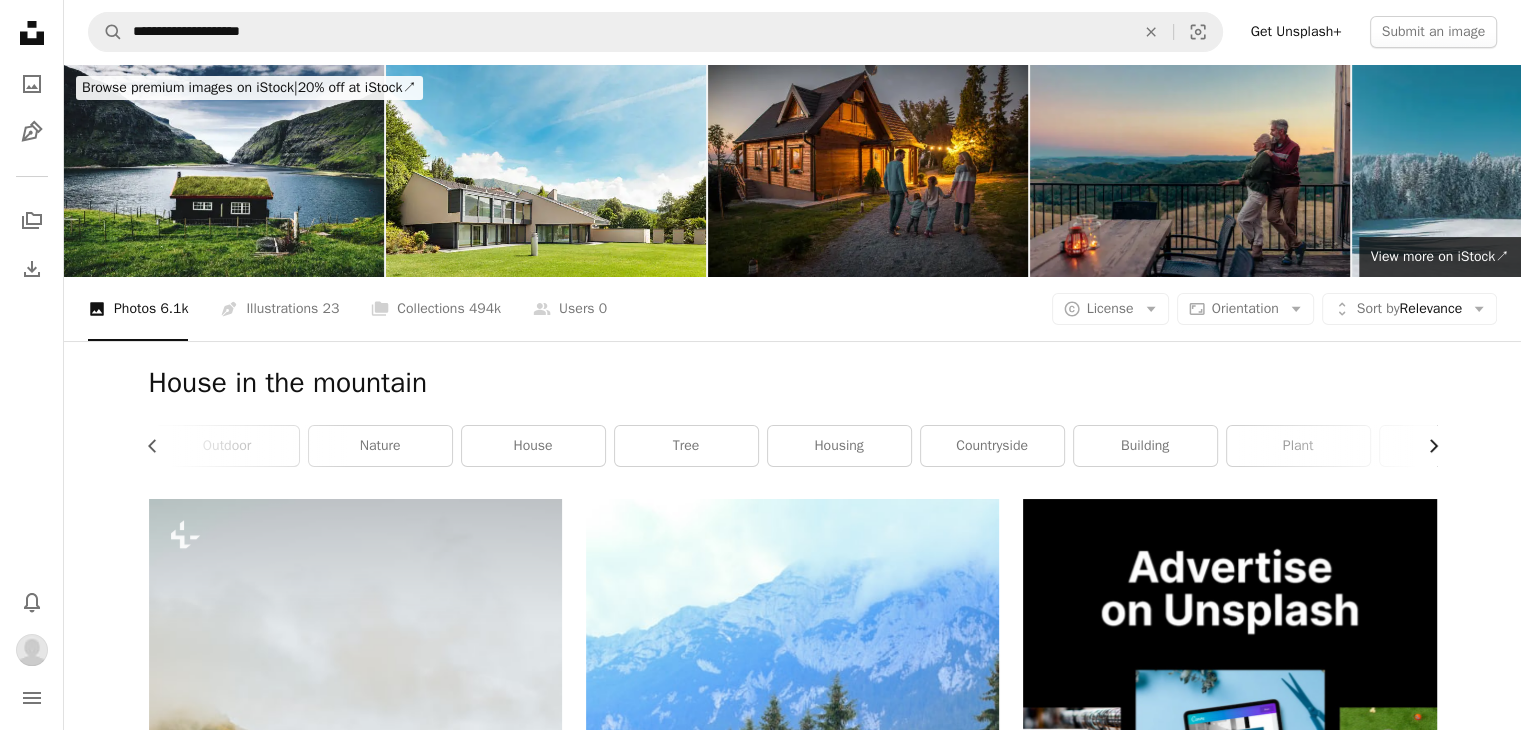 click on "Chevron right" 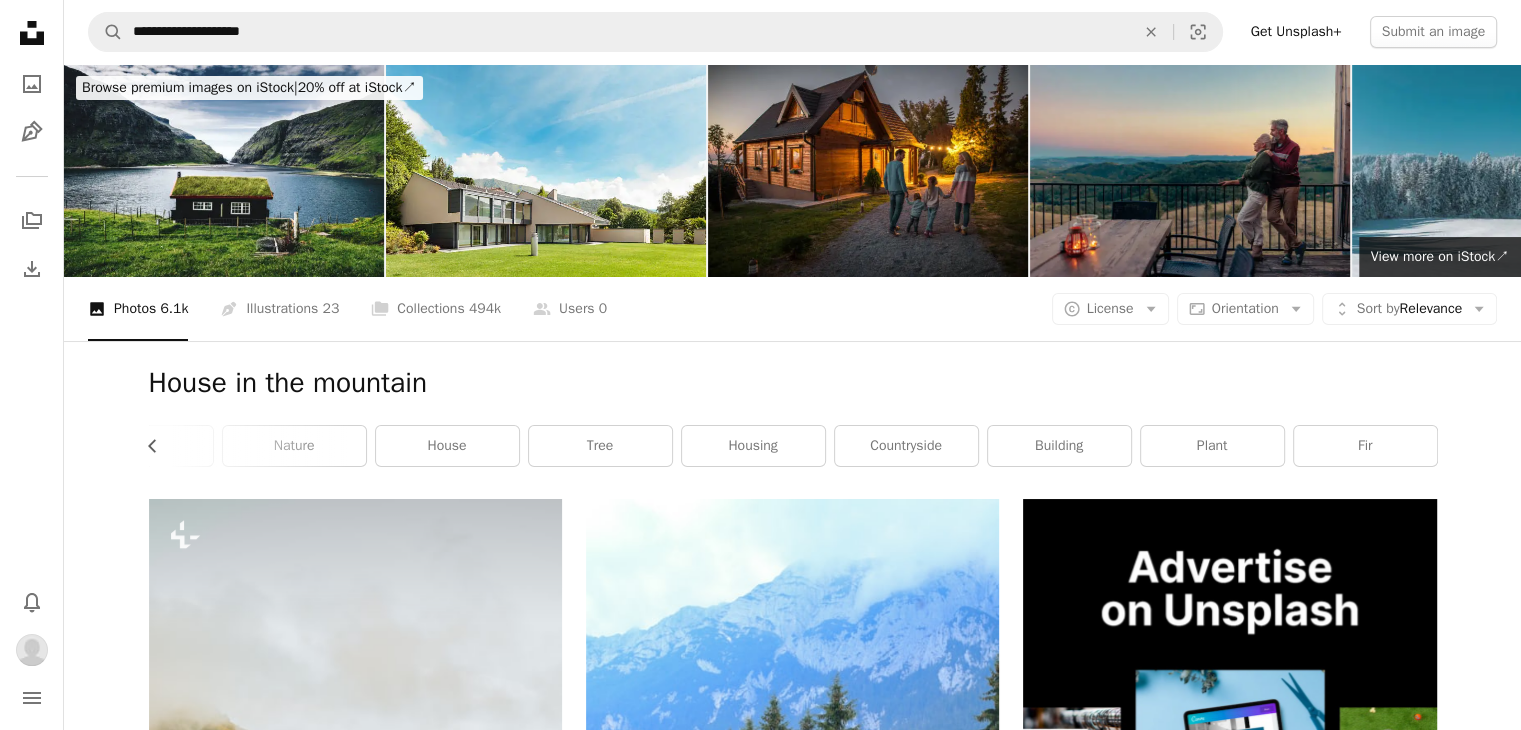 click on "House in the mountain Chevron left mountain house mountain outdoor nature house tree housing countryside building plant fir" at bounding box center [793, 420] 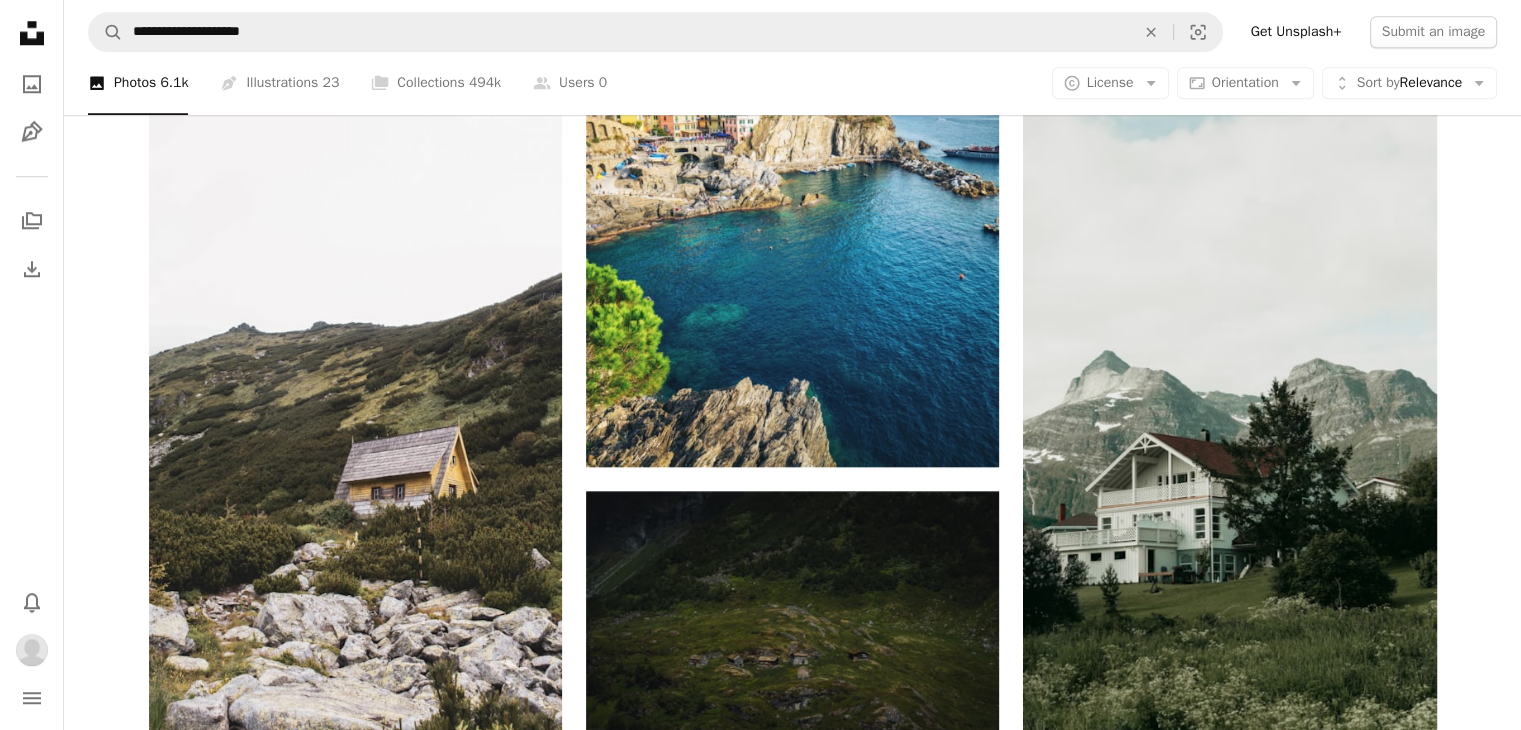 scroll, scrollTop: 2100, scrollLeft: 0, axis: vertical 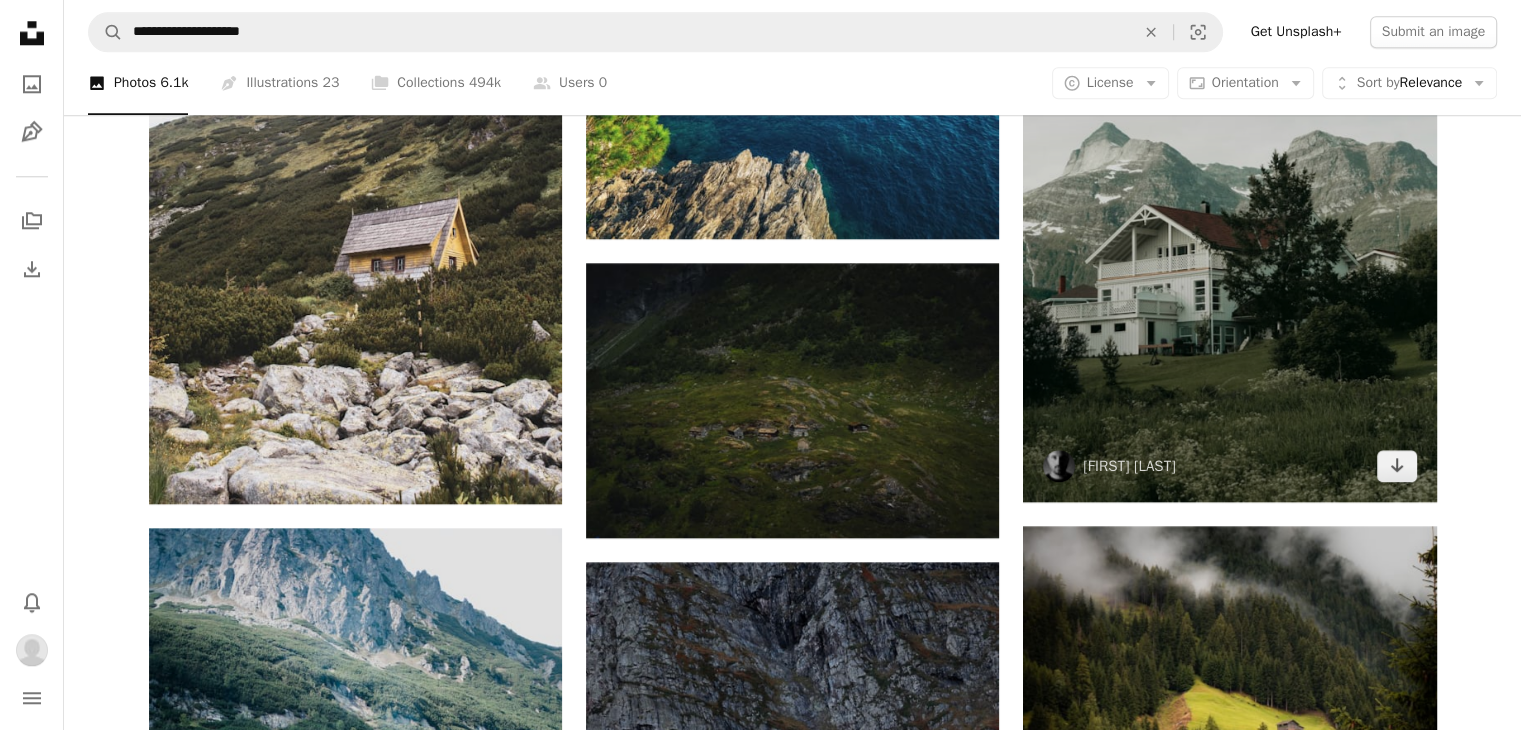 click at bounding box center (1229, 192) 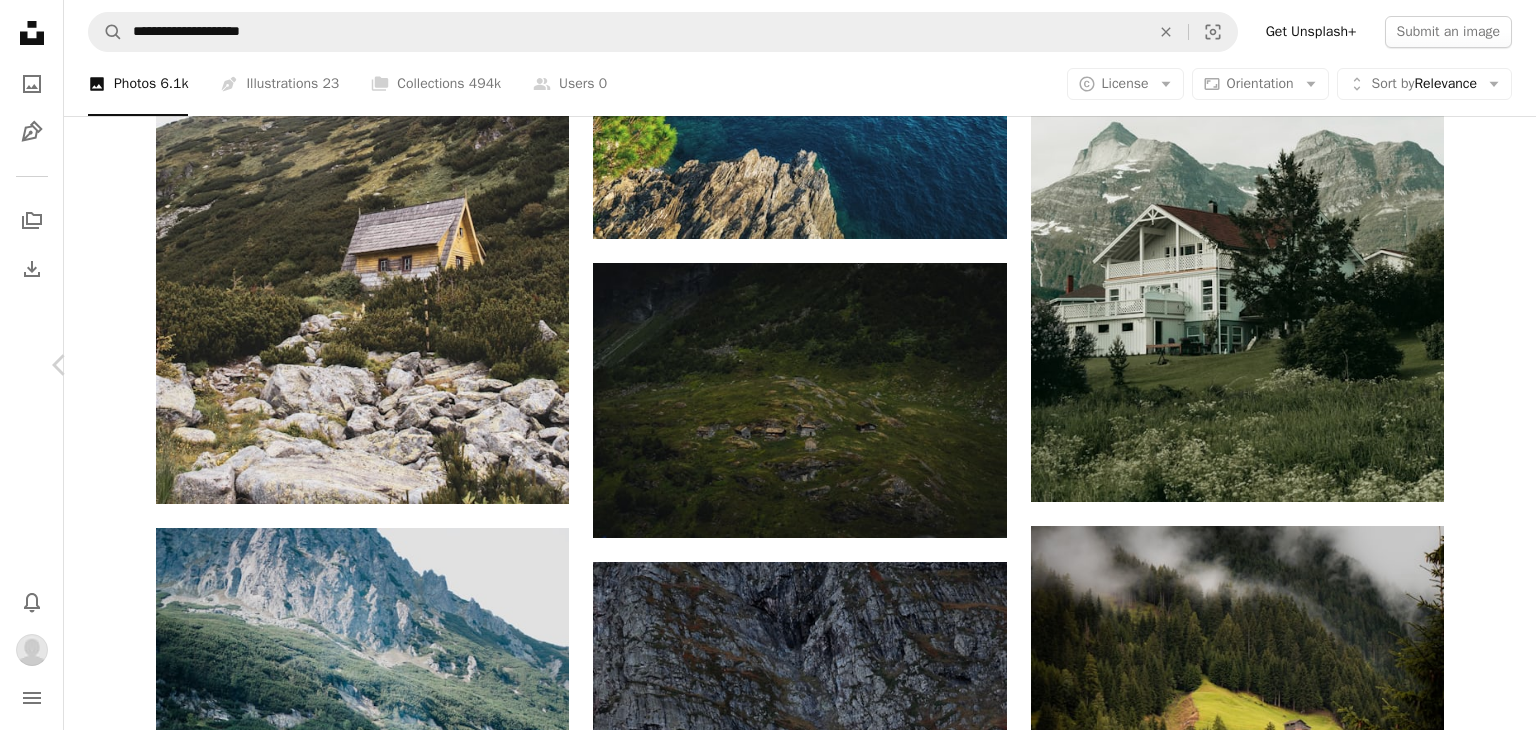 click on "Chevron right" at bounding box center (1476, 365) 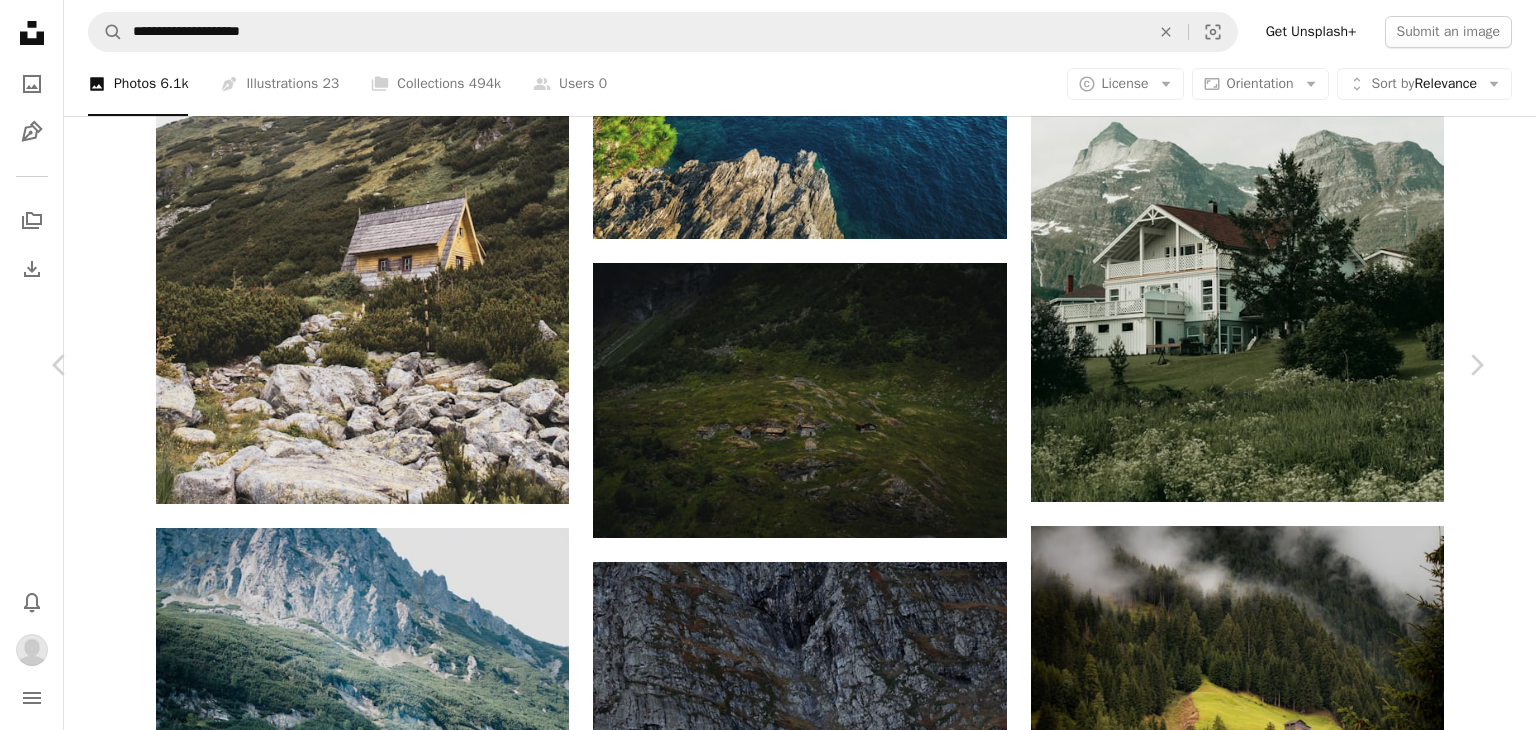 click on "An X shape Chevron left Chevron right Getty Images For Unsplash+ A heart A plus sign Edit image Plus sign for Unsplash+ A lock Download Zoom in A forward-right arrow Share More Actions Calendar outlined Published on August 31, 2022 Safety Licensed under the Unsplash+ License beach city sea people blue summer italy photography village cityscape old panoramic cinque terre mediterranean sea travel destinations famous place the past From this series Chevron right Plus sign for Unsplash+ Plus sign for Unsplash+ Plus sign for Unsplash+ Plus sign for Unsplash+ Related images Plus sign for Unsplash+ A heart A plus sign laura adai For Unsplash+ A lock Download Plus sign for Unsplash+ A heart A plus sign Daniel J. Schwarz For Unsplash+ A lock Download Plus sign for Unsplash+ A heart A plus sign Getty Images For Unsplash+ A lock Download Plus sign for Unsplash+ A heart A plus sign Getty Images For Unsplash+ A lock Download Plus sign for Unsplash+ A heart A plus sign Getty Images For Unsplash+ A lock" at bounding box center [768, 3422] 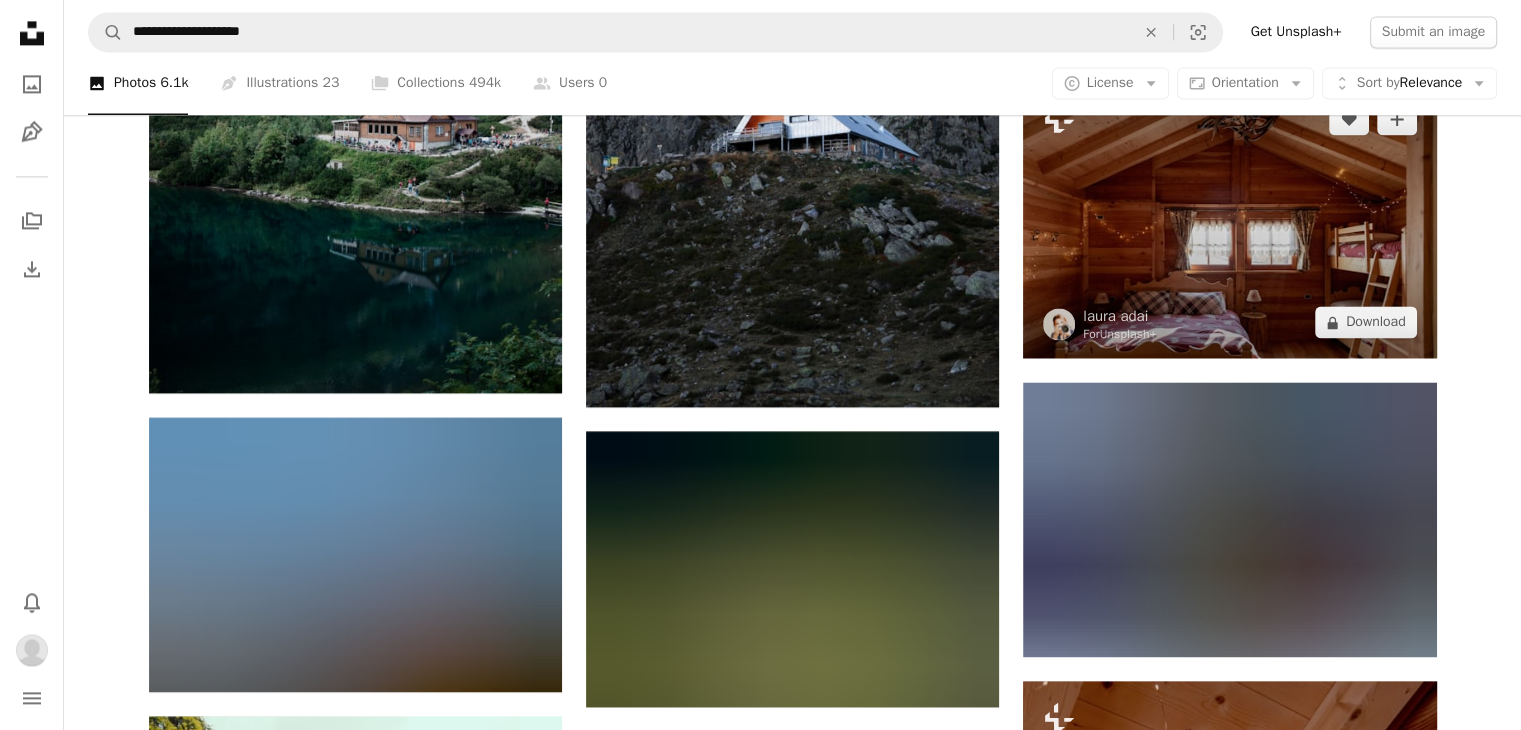 scroll, scrollTop: 3200, scrollLeft: 0, axis: vertical 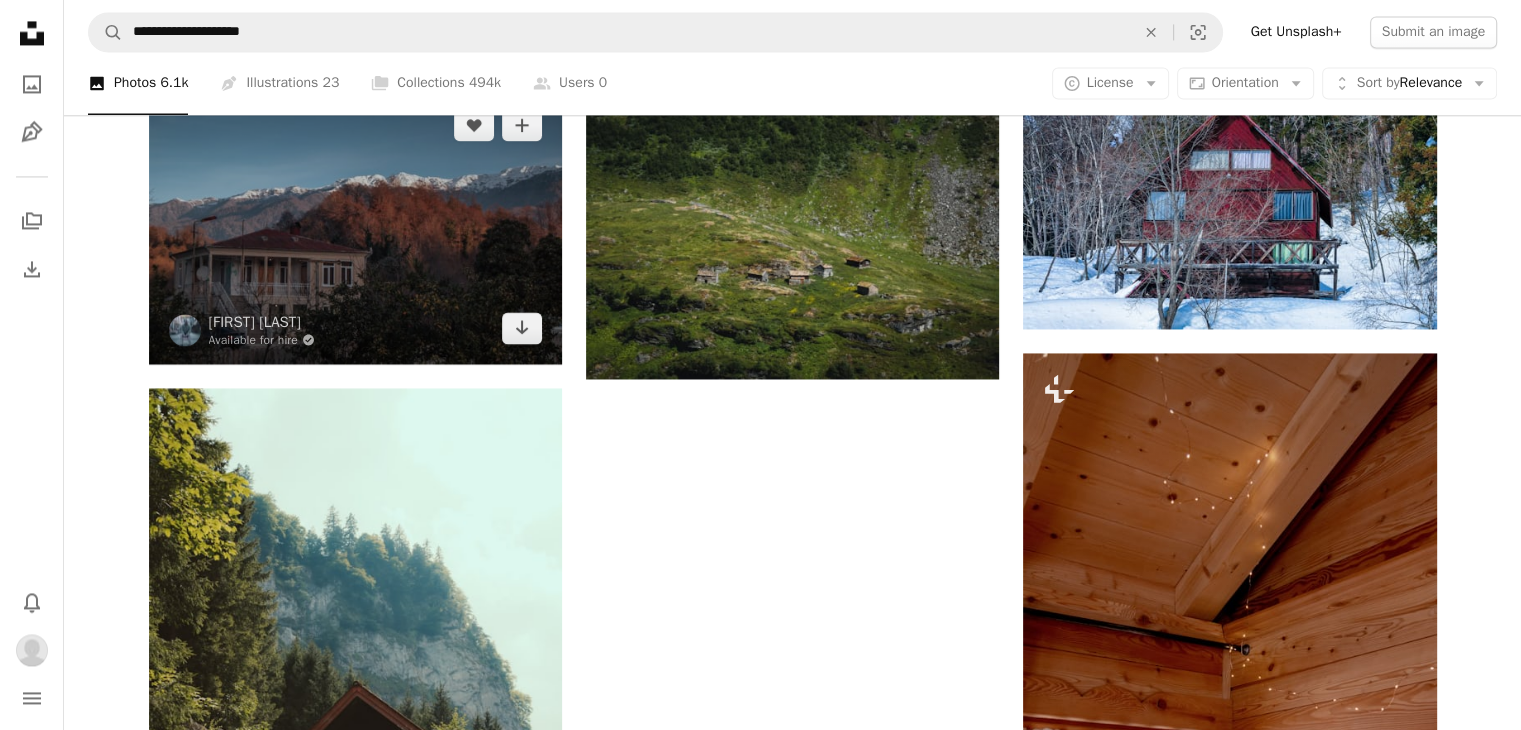 click at bounding box center [355, 226] 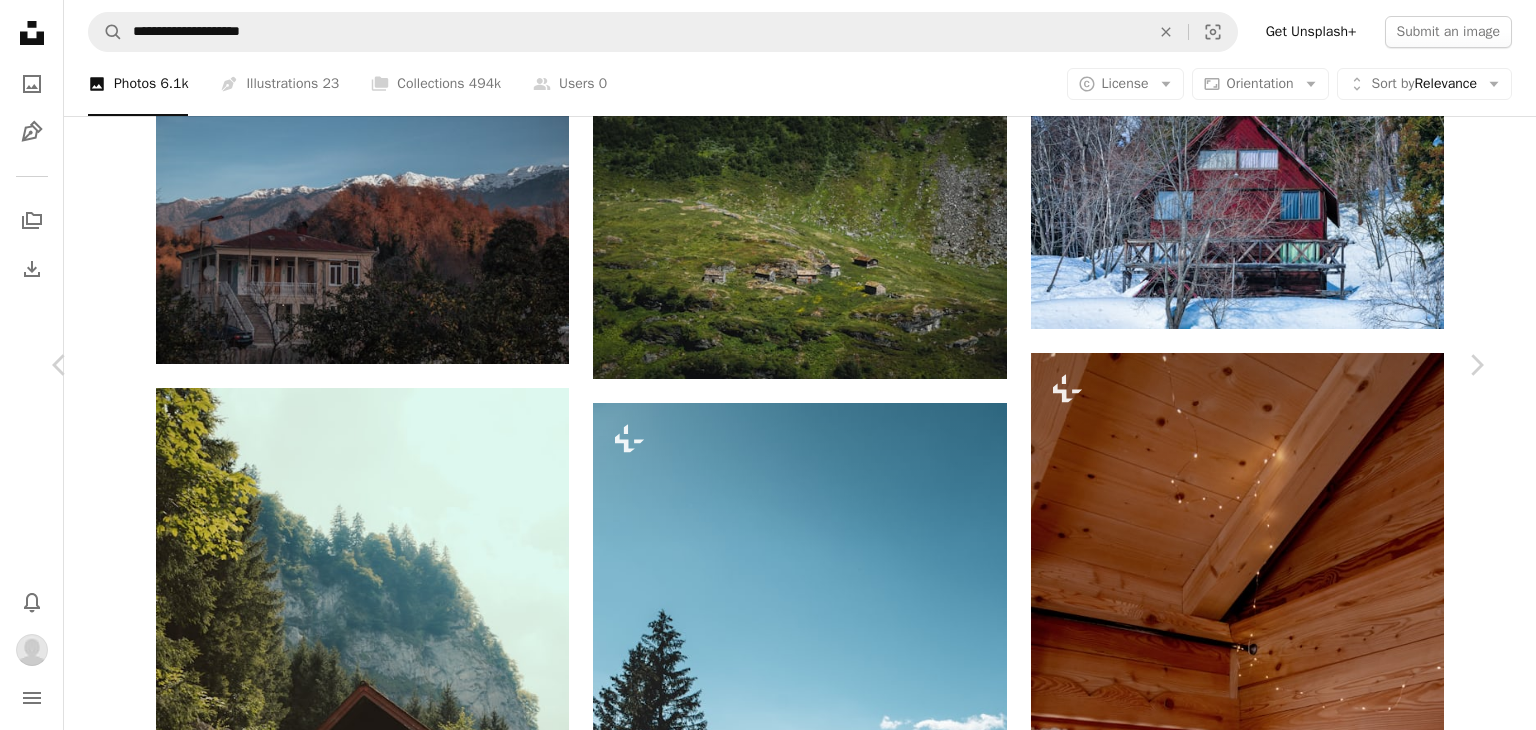 click on "Chevron down" 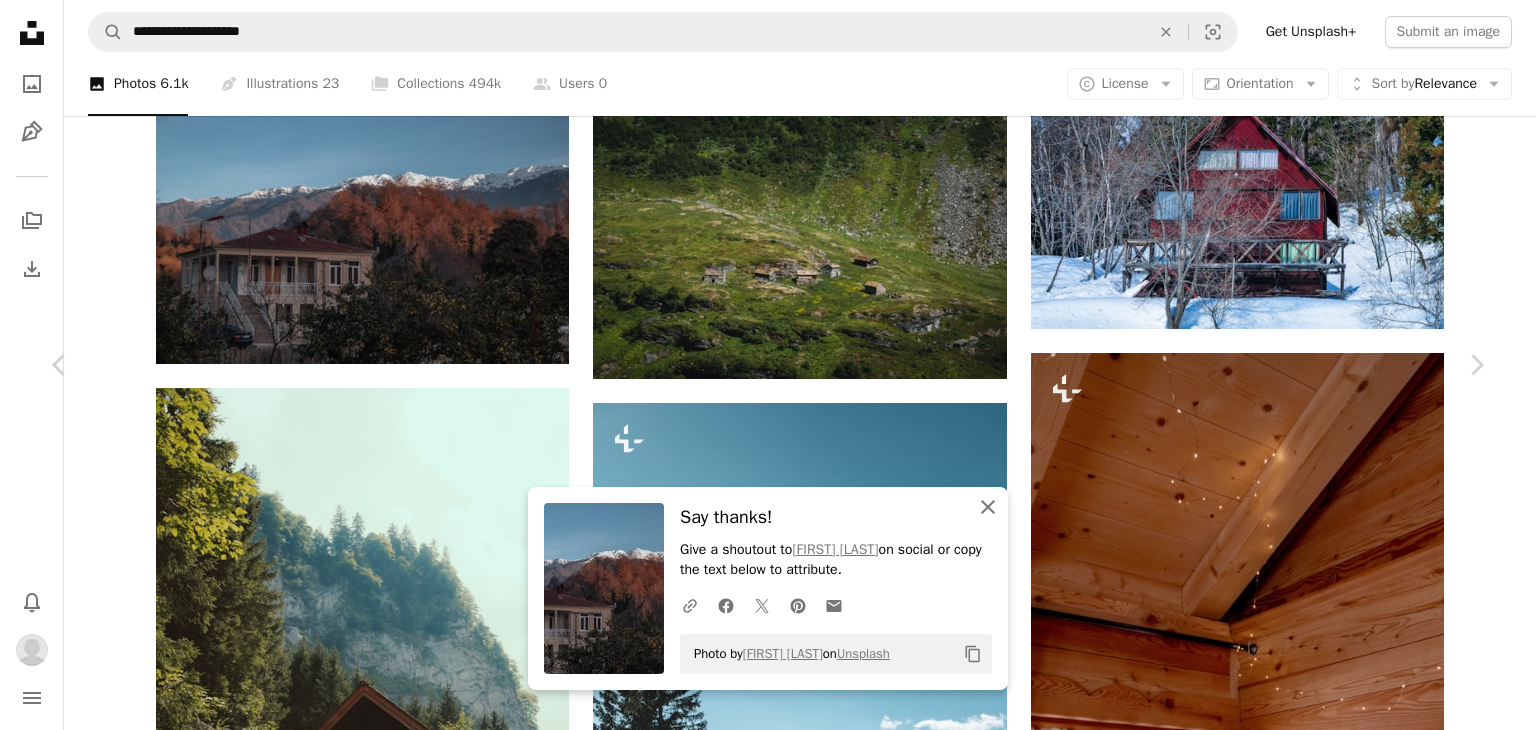 click on "An X shape" 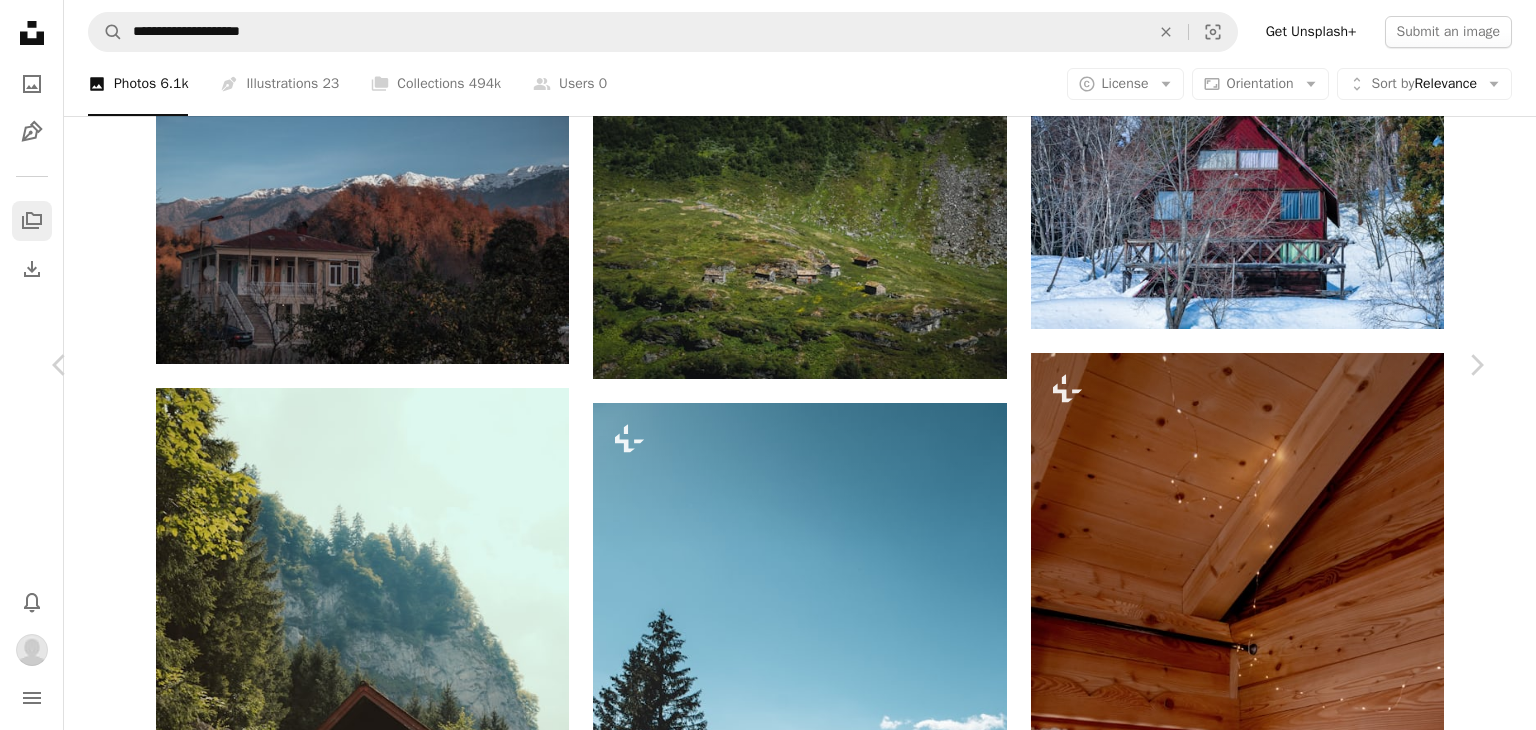 click on "An X shape Chevron left Chevron right Fedor Shlyapnikov Available for hire A checkmark inside of a circle A heart A plus sign Edit image Plus sign for Unsplash+ Download Chevron down Zoom in Views 23,250 Downloads 273 A forward-right arrow Share Info icon Info More Actions A map marker Tkvarcheli Calendar outlined Published on March 22, 2021 Camera Canon, EOS M100 Safety Free to use under the Unsplash License mountains snow mountain mountain landscape mountain house abkhazia house forest building house blue plant outdoors countryside housing mountain range cottage vegetation teal rural shelter hut Browse premium related images on iStock | Save 20% with code UNSPLASH20 View more on iStock ↗ Related images A heart A plus sign Mushvig Niftaliyev Available for hire A checkmark inside of a circle Arrow pointing down Plus sign for Unsplash+ A heart A plus sign Annie Spratt For Unsplash+ A lock Download A heart A plus sign Marek Piwnicki Available for hire A checkmark inside of a circle A heart For" at bounding box center [768, 6259] 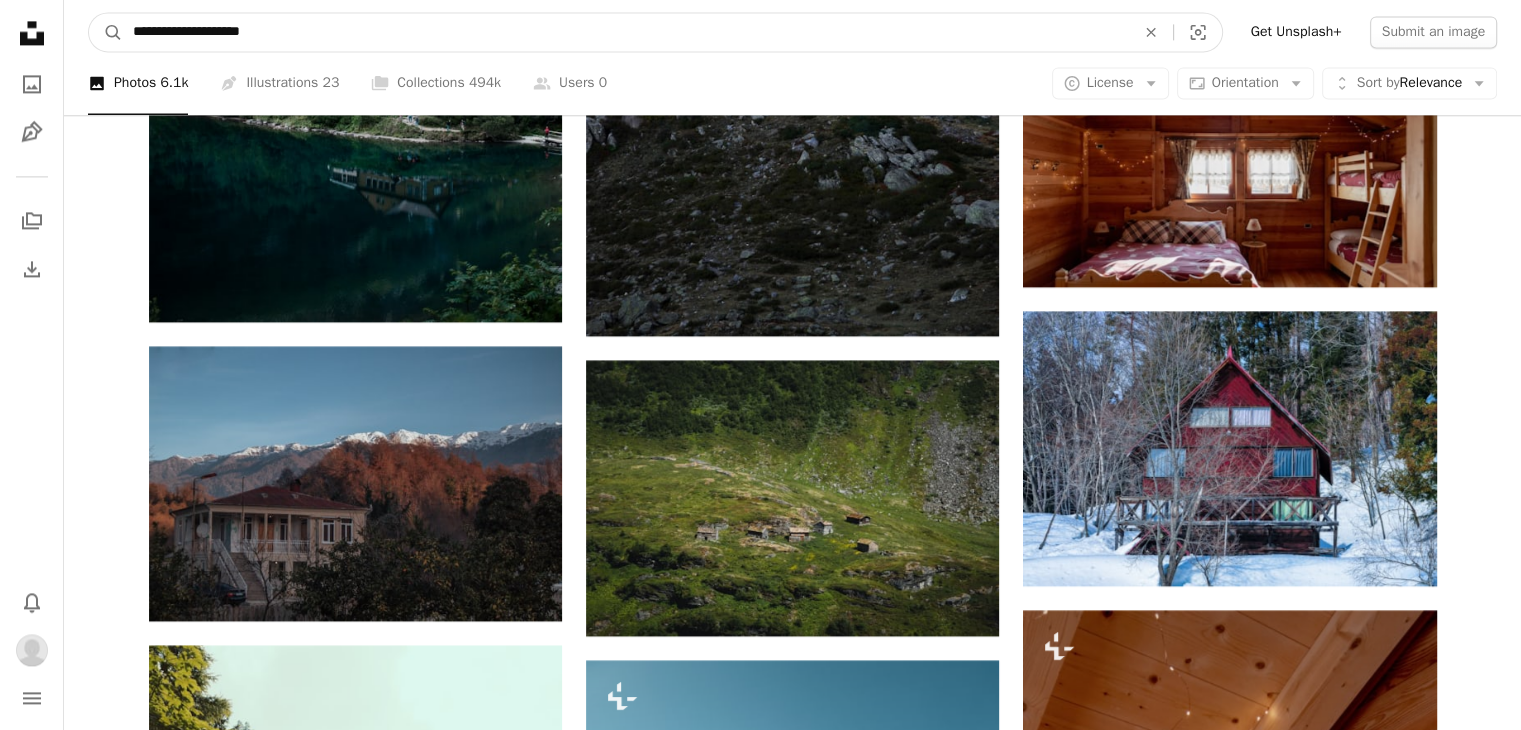 scroll, scrollTop: 2793, scrollLeft: 0, axis: vertical 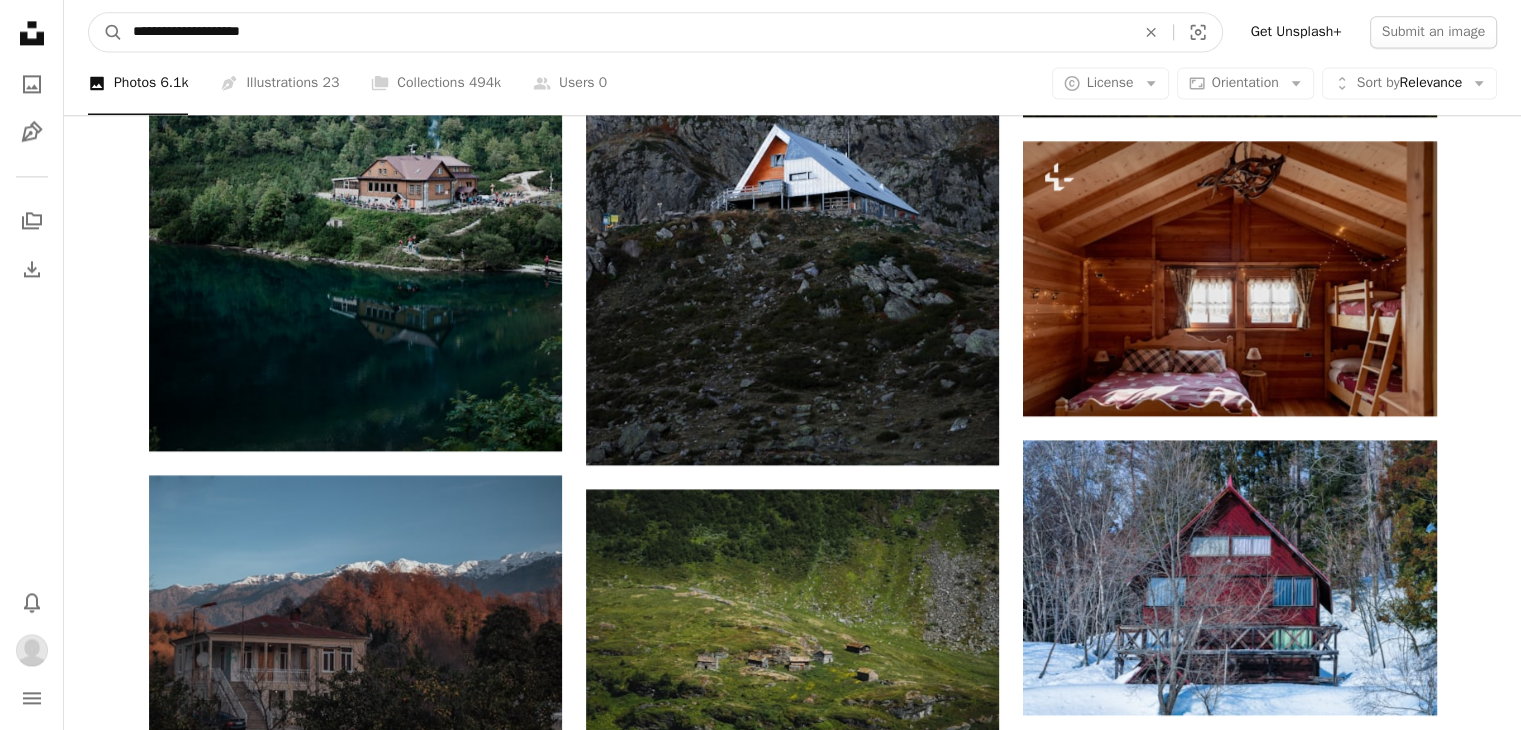 drag, startPoint x: 280, startPoint y: 19, endPoint x: 84, endPoint y: 2, distance: 196.73587 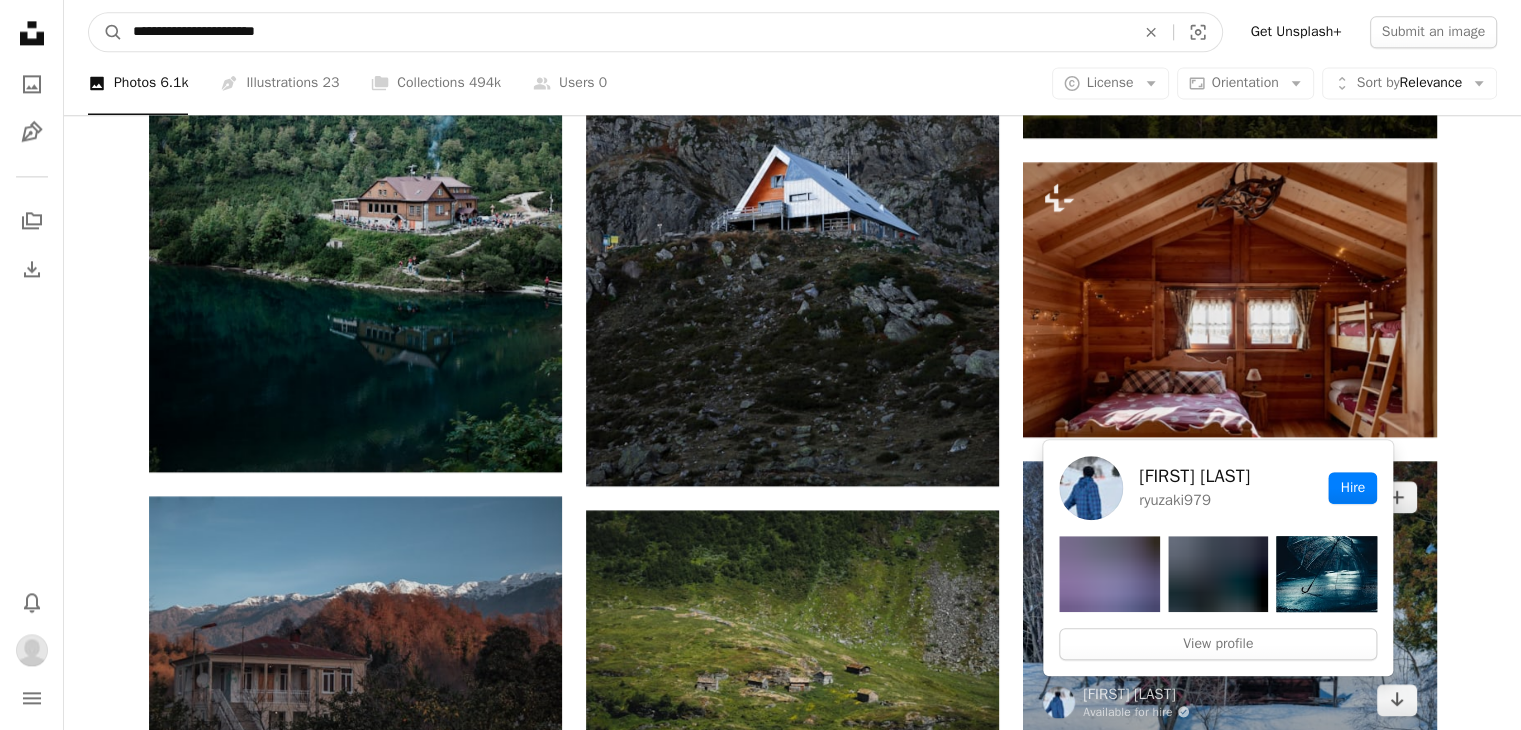 type on "**********" 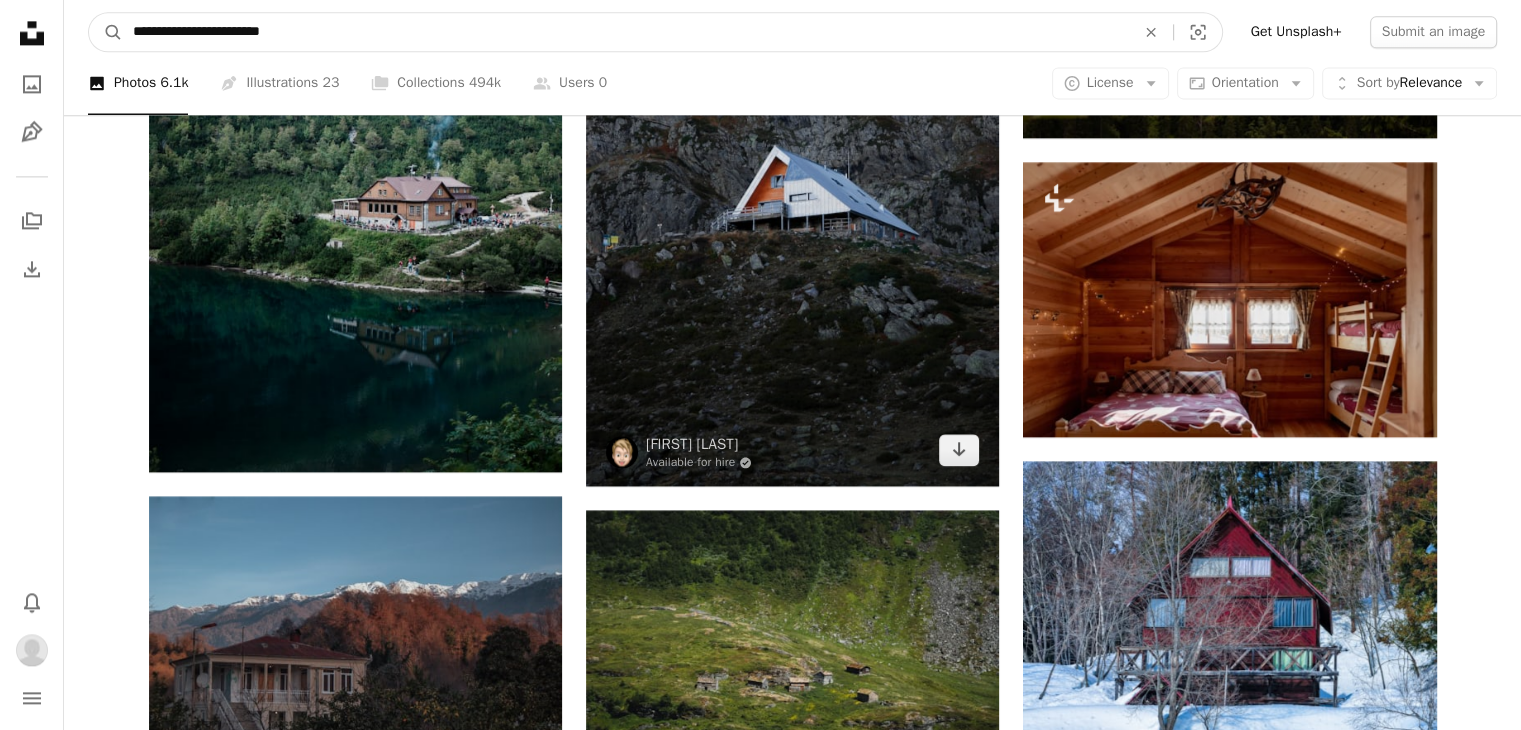 click on "A magnifying glass" at bounding box center [106, 32] 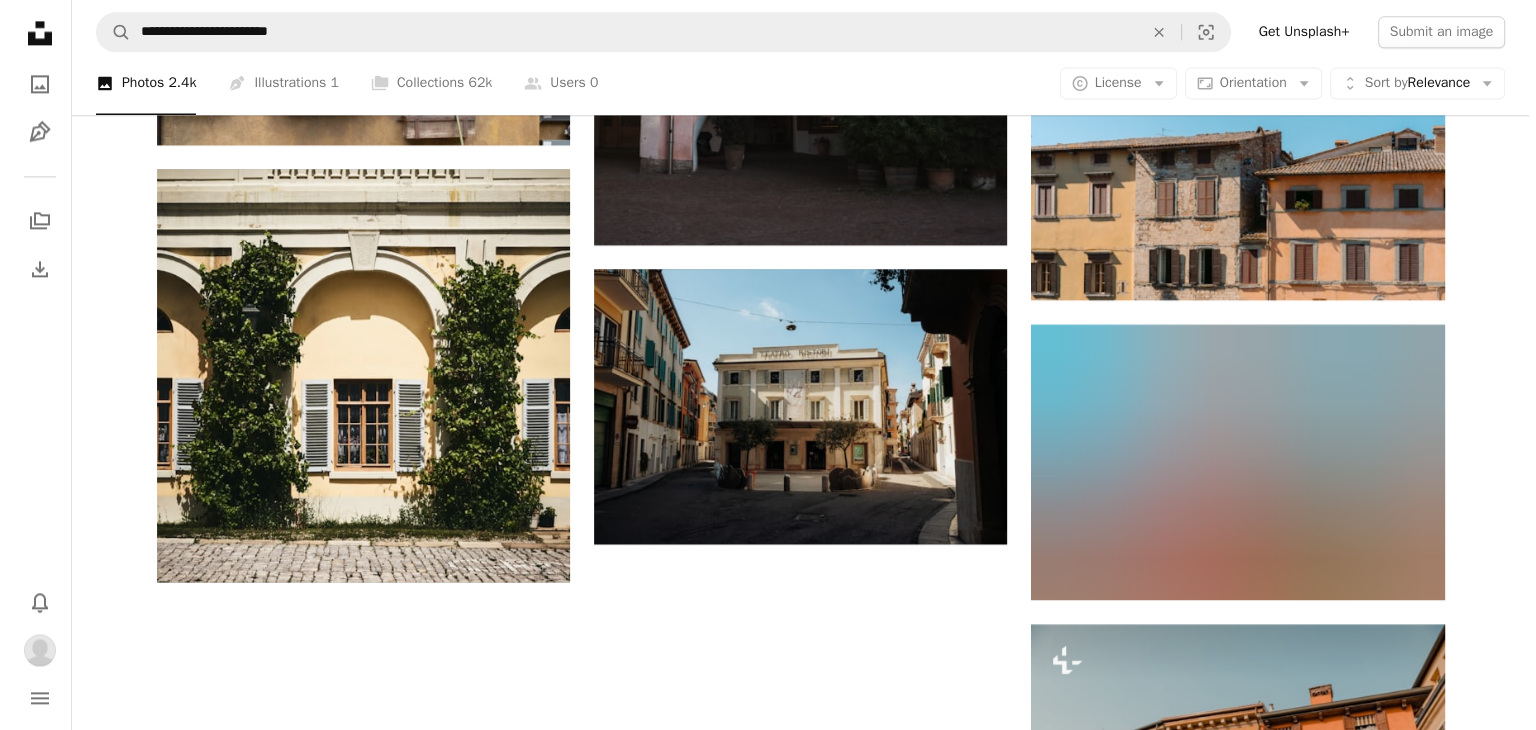scroll, scrollTop: 2800, scrollLeft: 0, axis: vertical 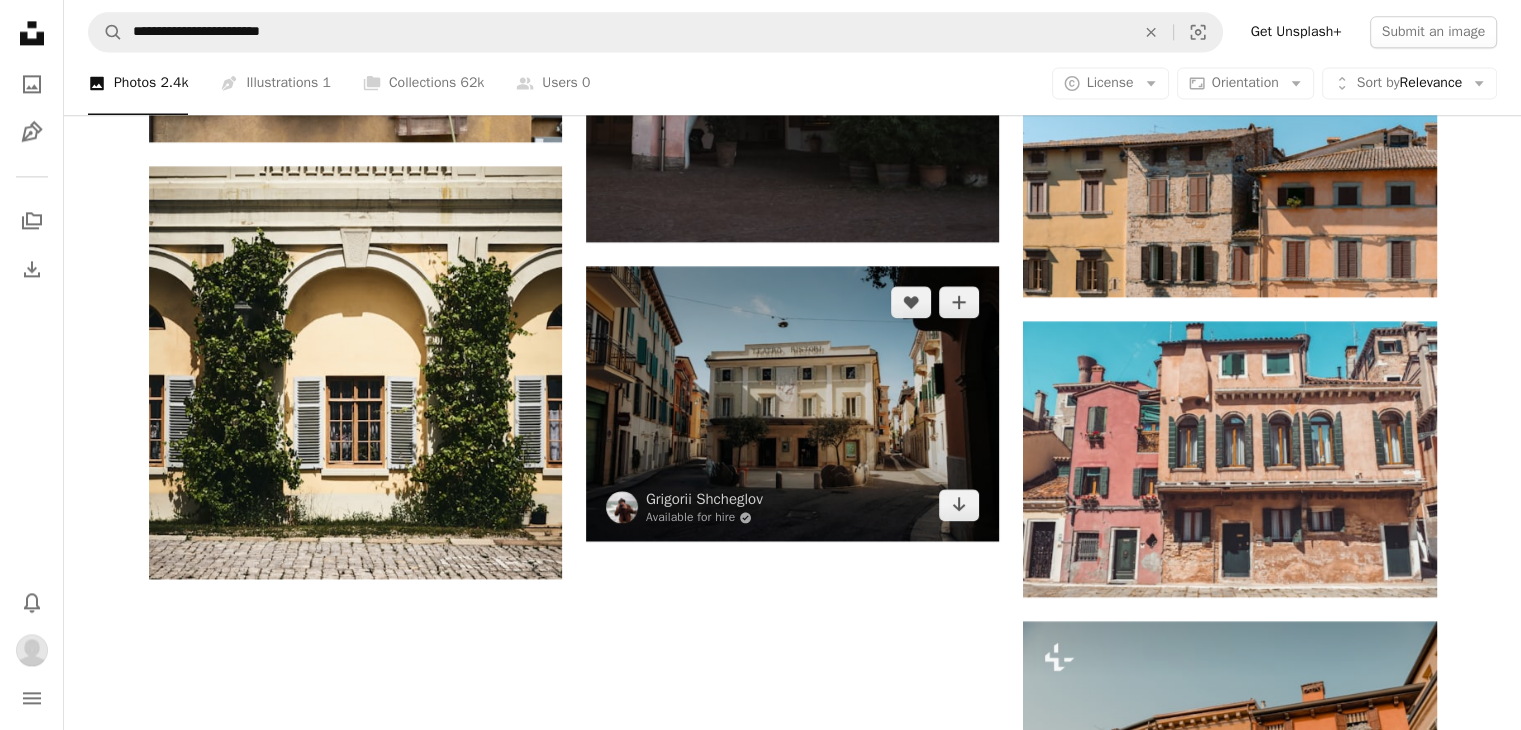 click at bounding box center [792, 403] 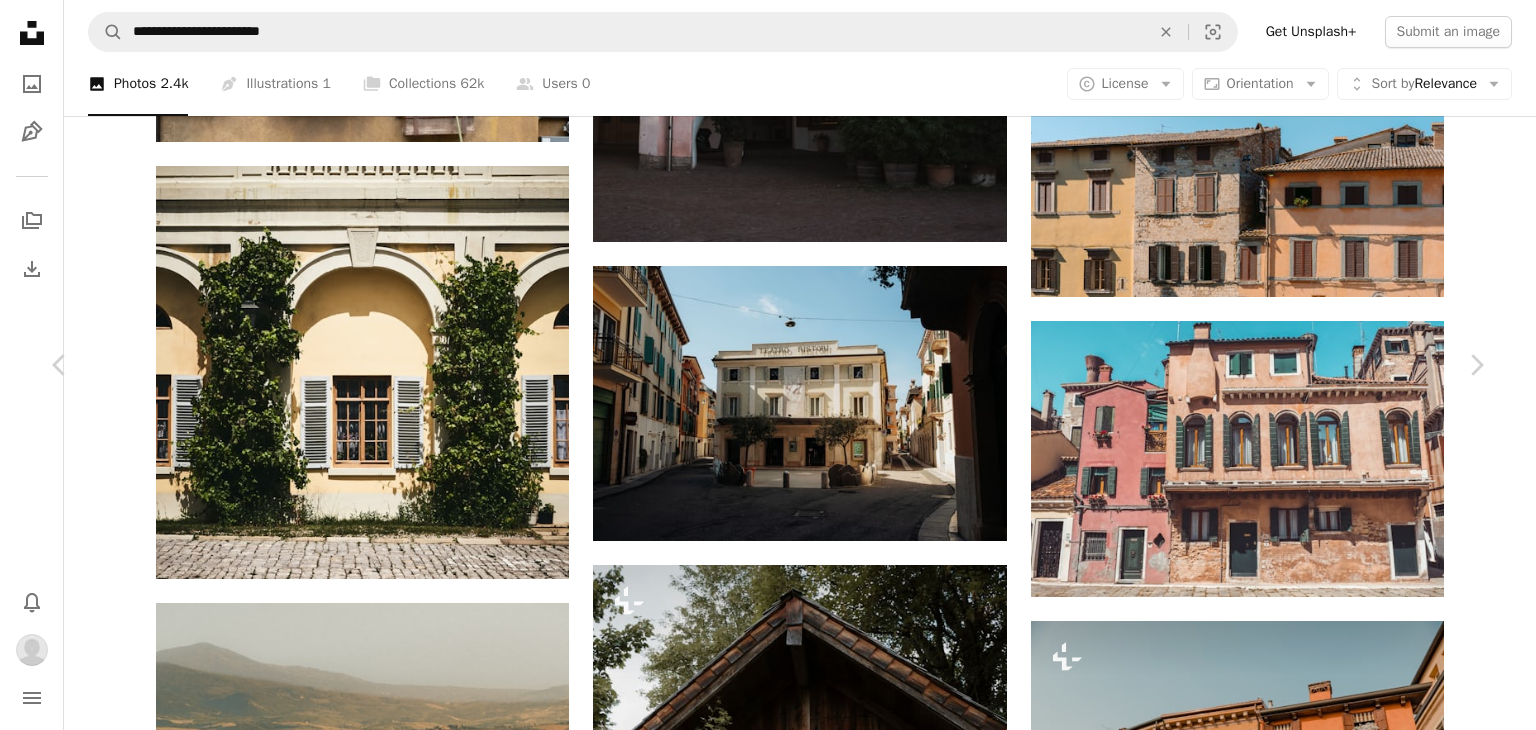click on "An X shape Chevron left Chevron right Grigorii Shcheglov Available for hire A checkmark inside of a circle A heart A plus sign Edit image Plus sign for Unsplash+ Download Chevron down" at bounding box center (760, 6292) 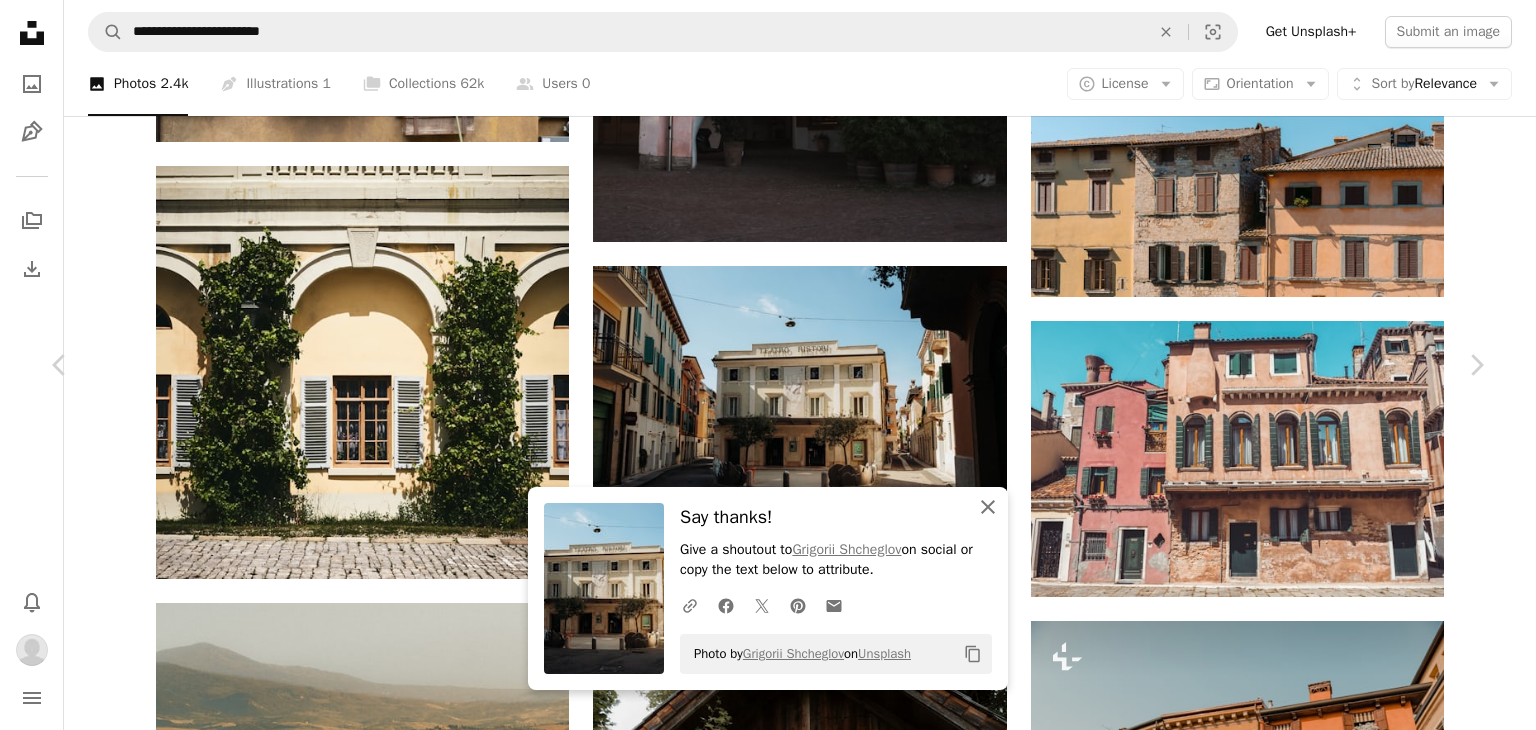 click on "An X shape" 